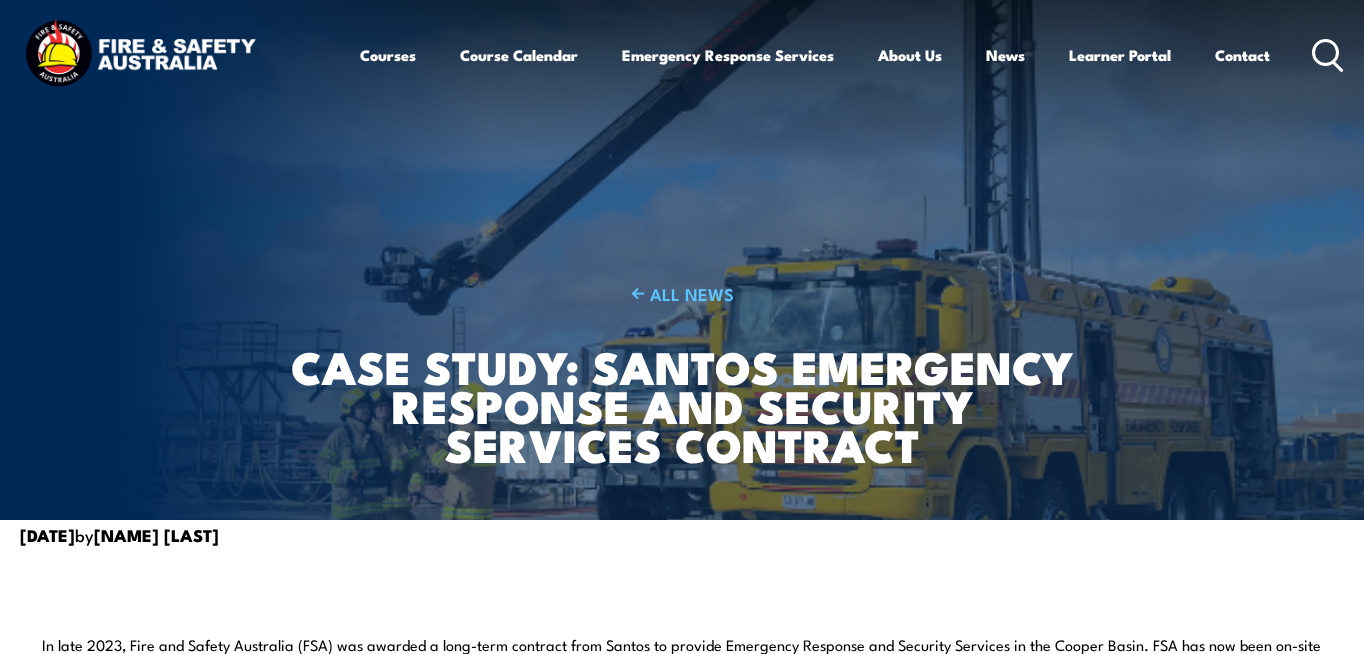 scroll, scrollTop: 0, scrollLeft: 0, axis: both 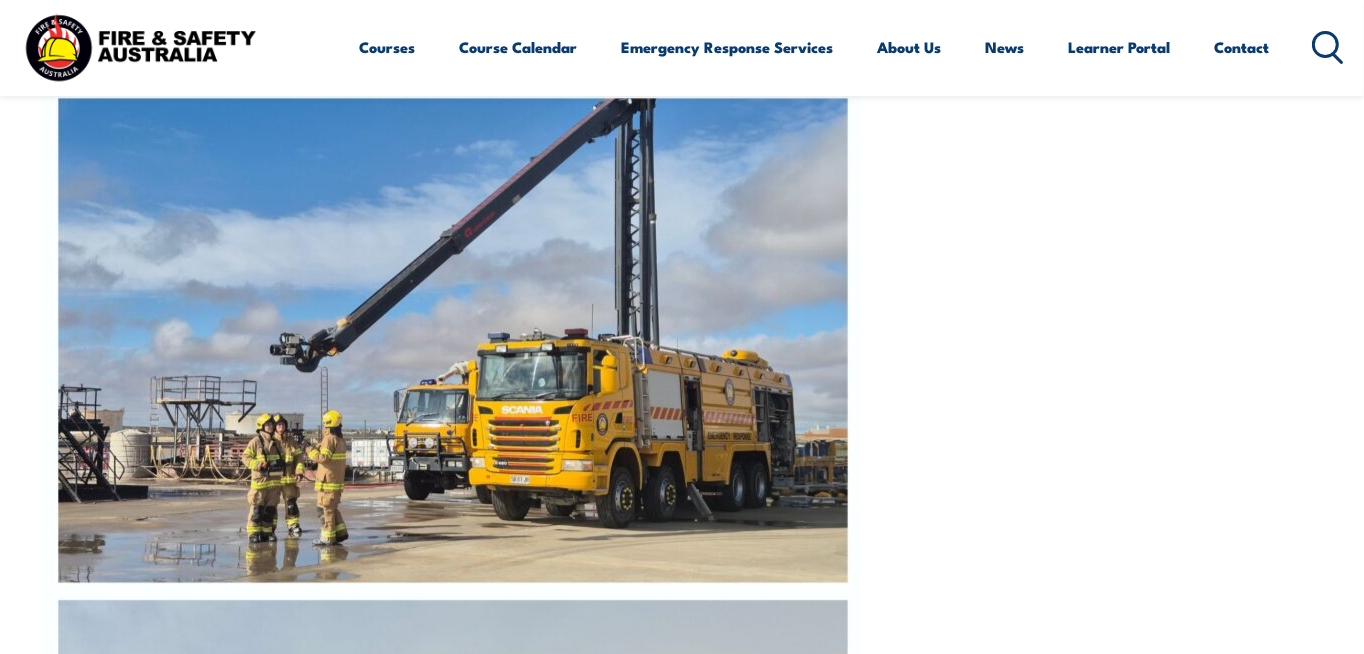 click at bounding box center (451, 600) 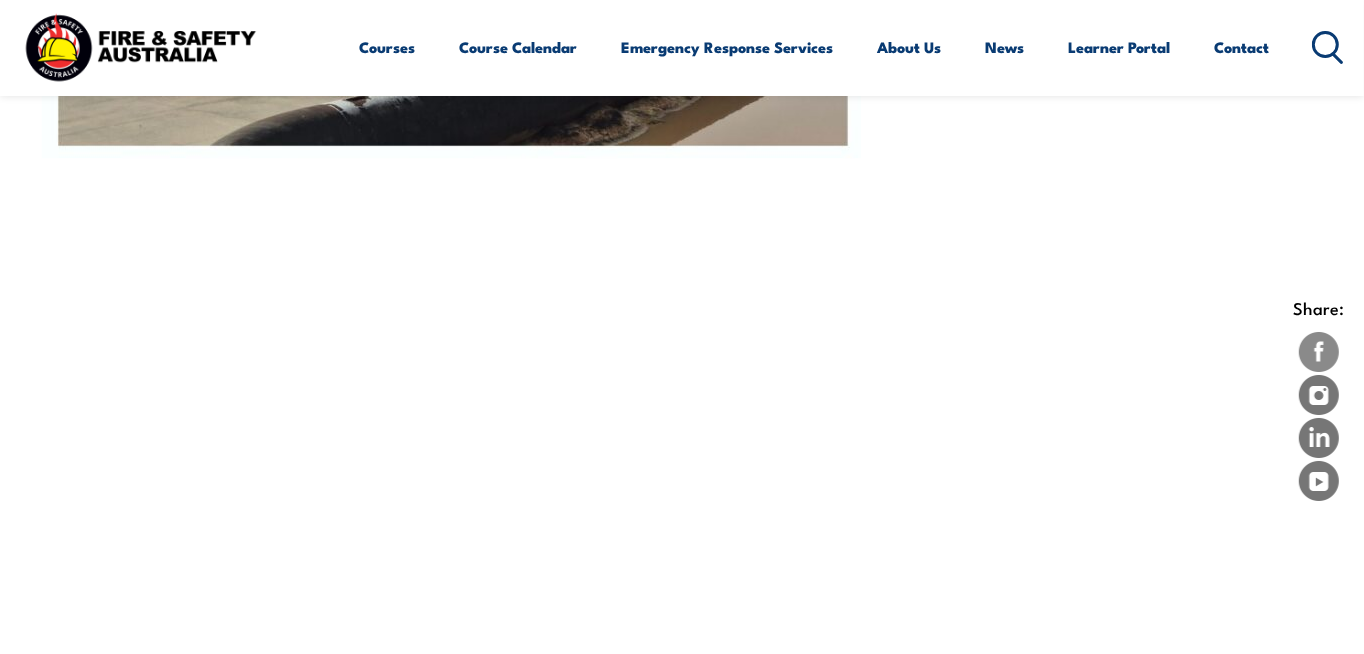 scroll, scrollTop: 6210, scrollLeft: 0, axis: vertical 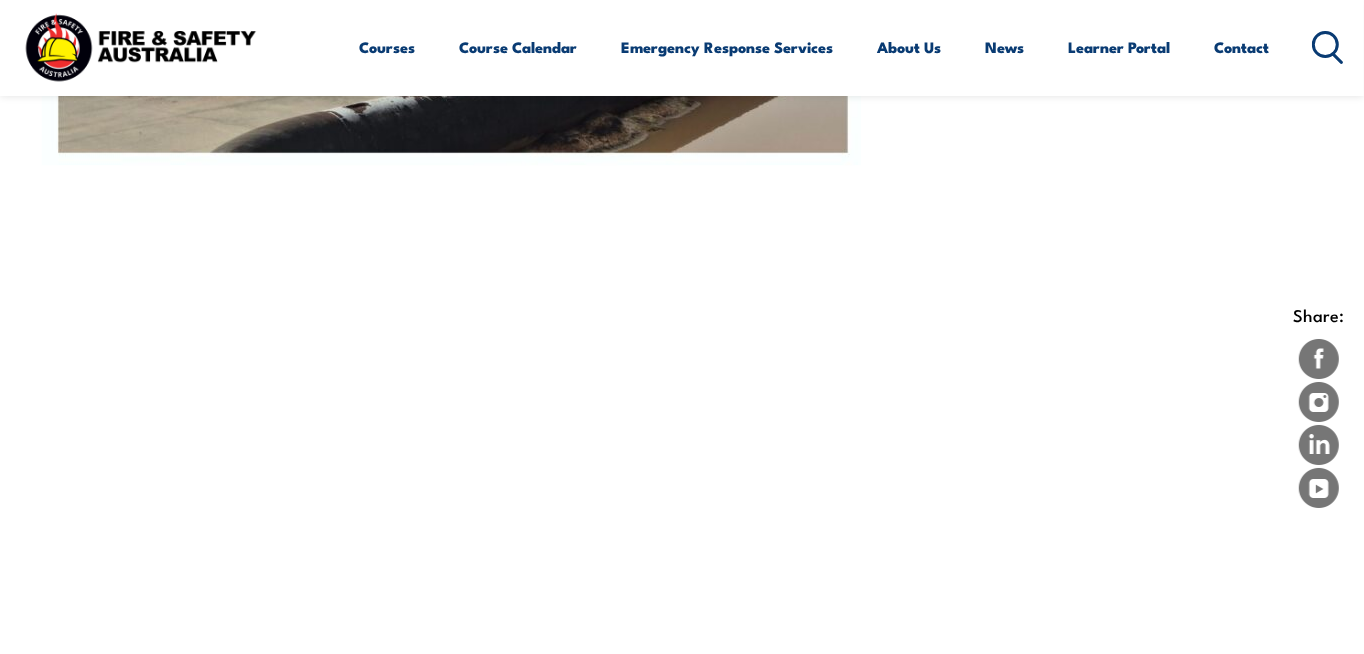 click on "ALL NEWS
Case Study: Santos Emergency Response and Security Services Contract
September 2, 2024  by  Steve McLeod
In late 2023, Fire and Safety Australia (FSA) was awarded a long-term contract from Santos to provide Emergency Response and Security Services in the Cooper Basin. FSA has now been on-site since February 2024 and has met 100% of all mobilisation KPI’s and 100% of all contract KPI’s to date.
FSA has maintained 100% staff coverage for Emergency Services Officers and Security/Communication Officers since contract commencement. The FSA Emergency Services team includes a combination of transitioning long-term Santos personnel who have joined FSA, and drawing on FSA’s extensive national team to mobilise and staff this contract." at bounding box center [682, -2461] 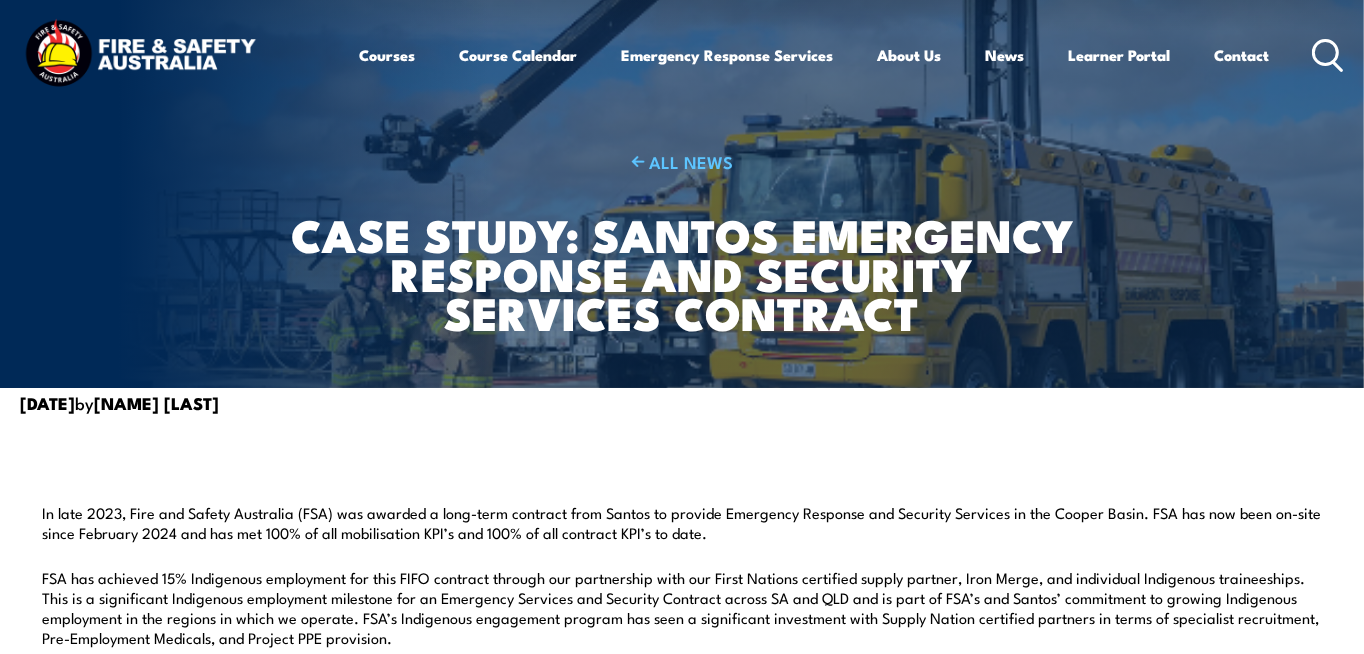scroll, scrollTop: 0, scrollLeft: 0, axis: both 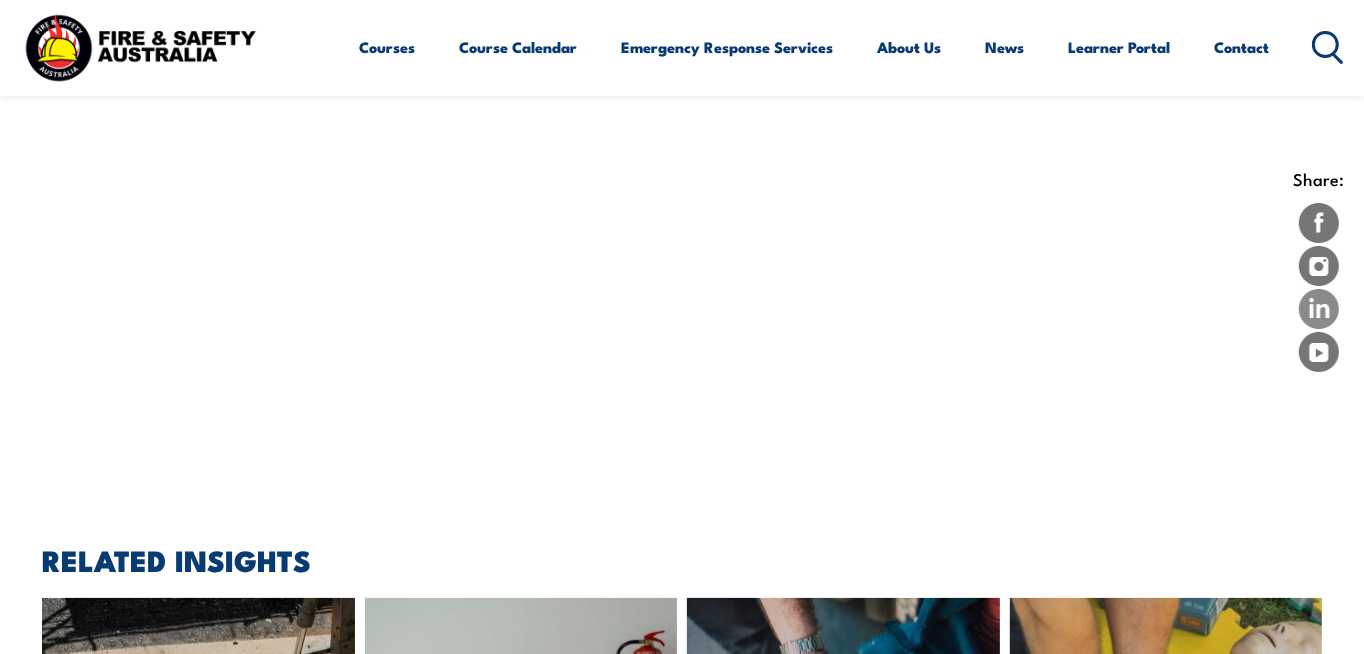 click at bounding box center [1319, 309] 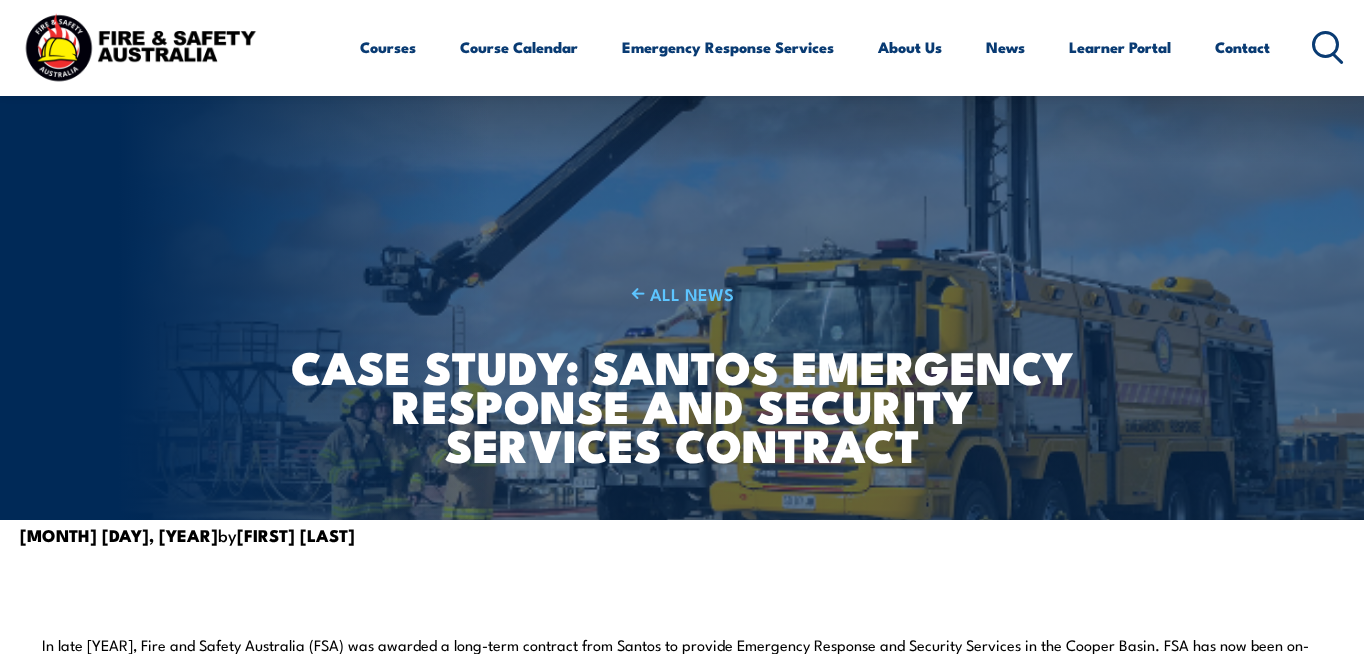 scroll, scrollTop: 6383, scrollLeft: 0, axis: vertical 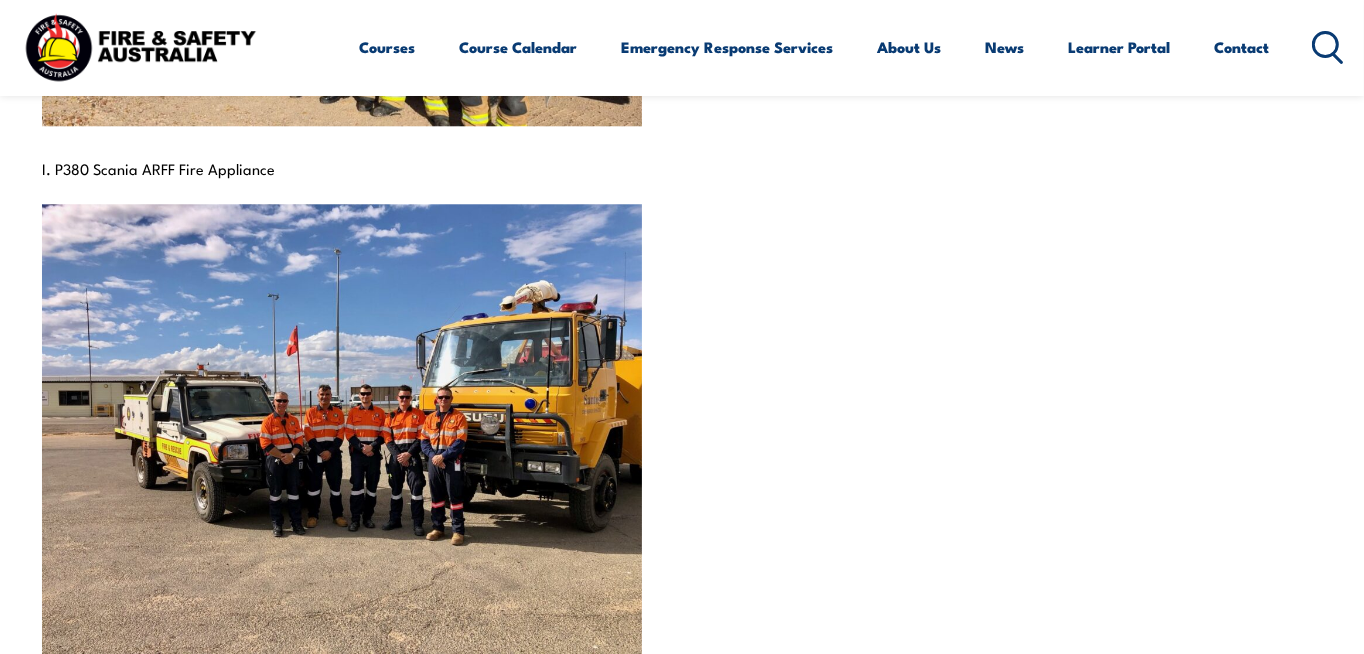 click at bounding box center [342, 429] 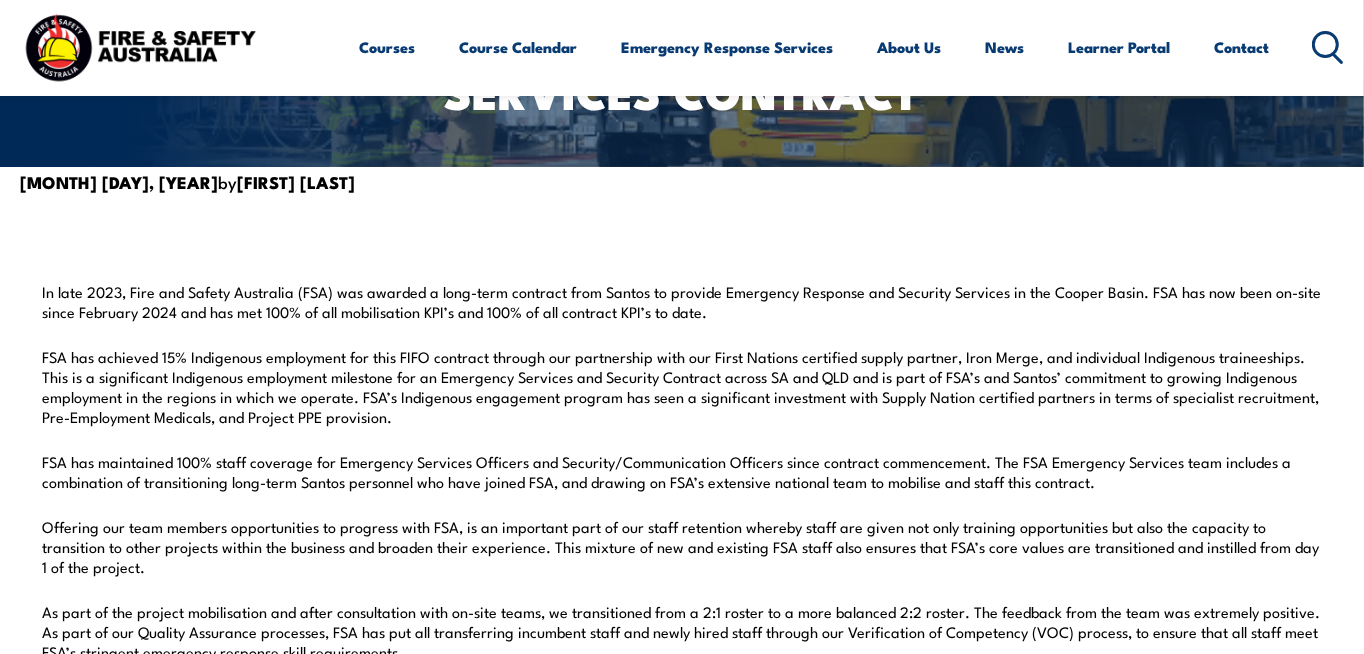 scroll, scrollTop: 315, scrollLeft: 0, axis: vertical 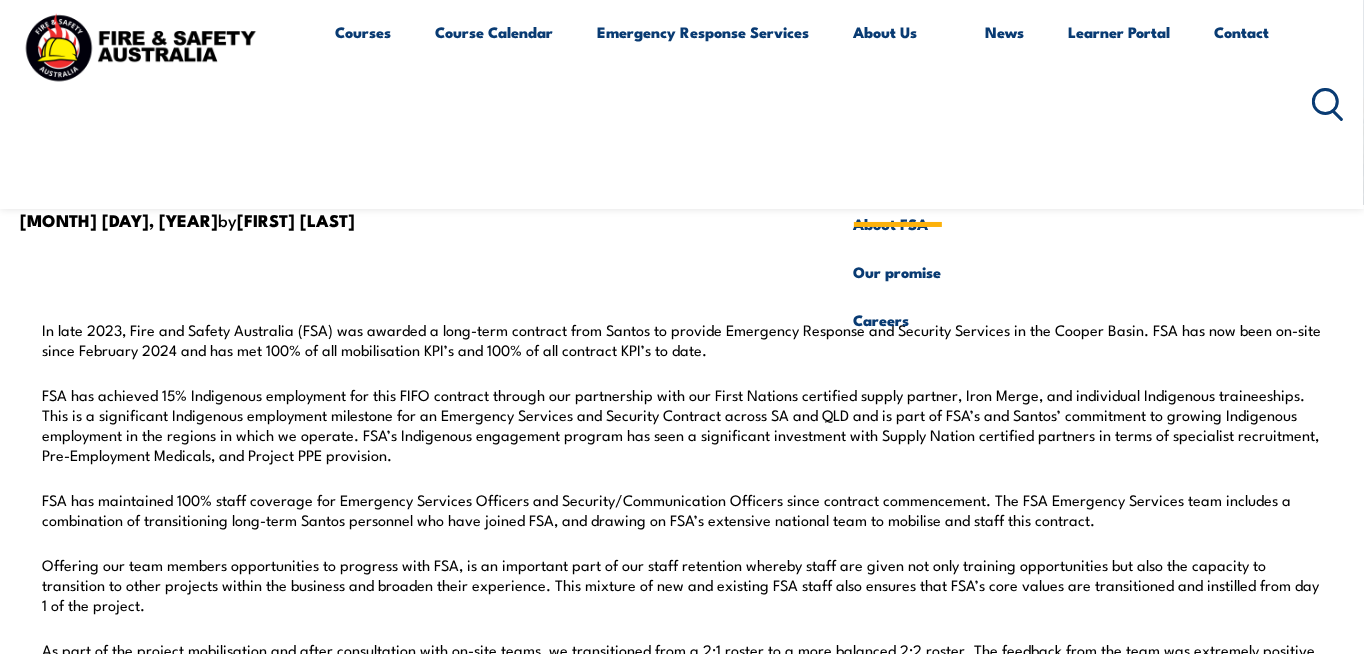 click on "About Us" at bounding box center (898, 104) 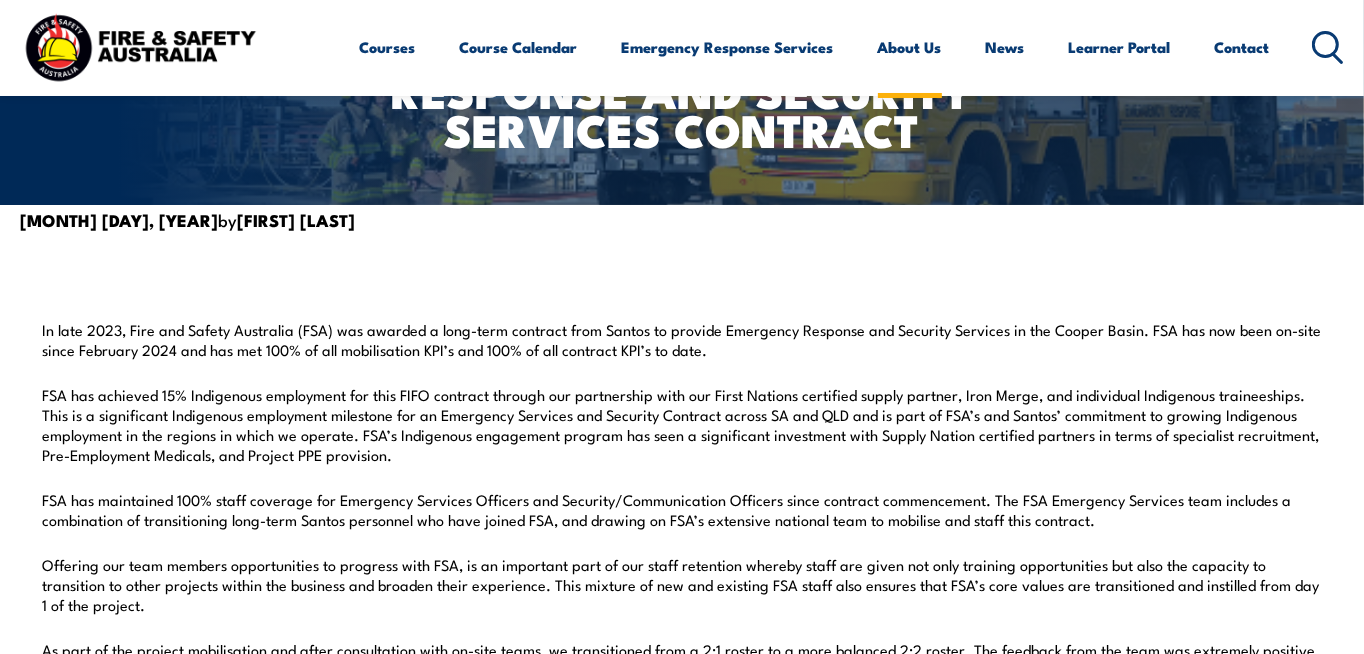 click on "About Us" at bounding box center [910, 47] 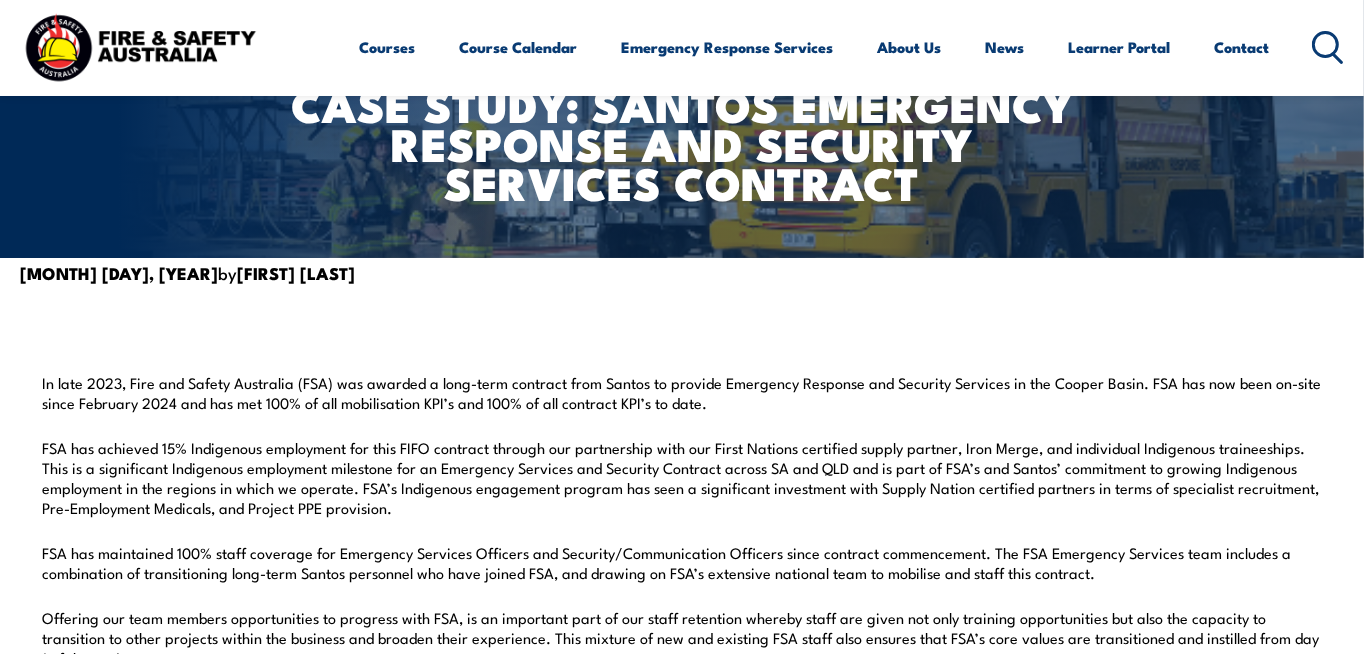 scroll, scrollTop: 210, scrollLeft: 0, axis: vertical 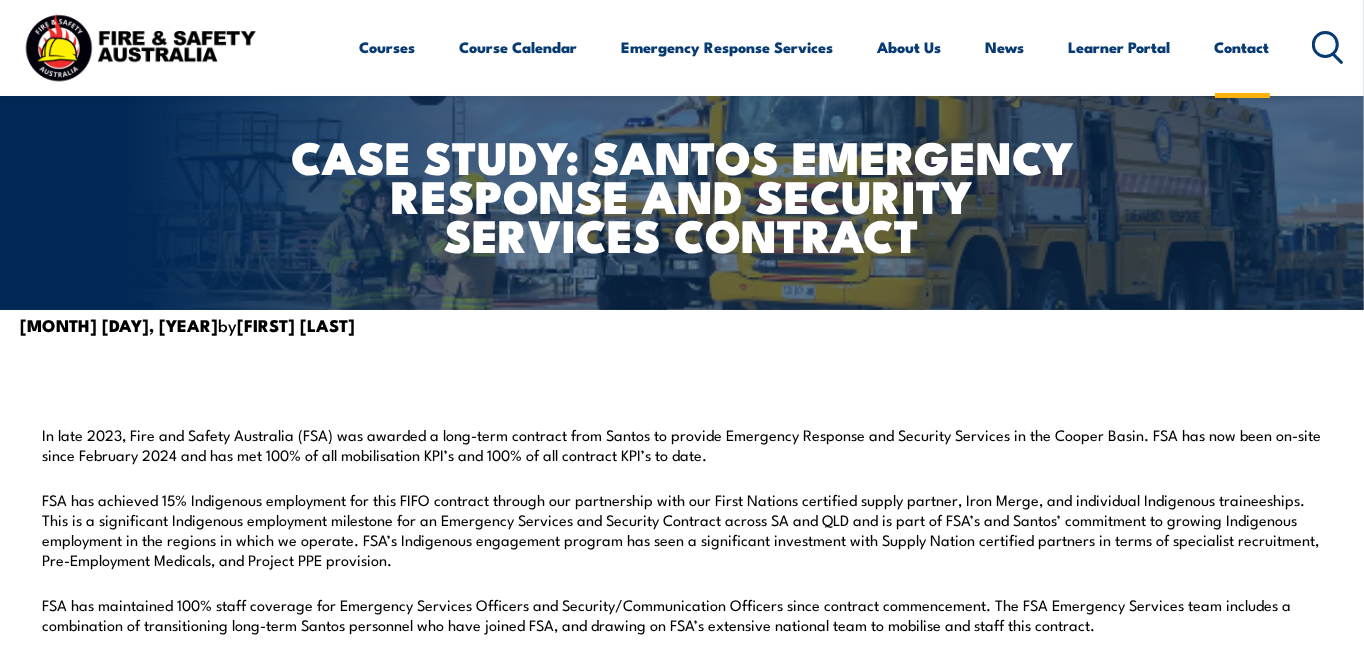 click on "Contact" at bounding box center [1242, 47] 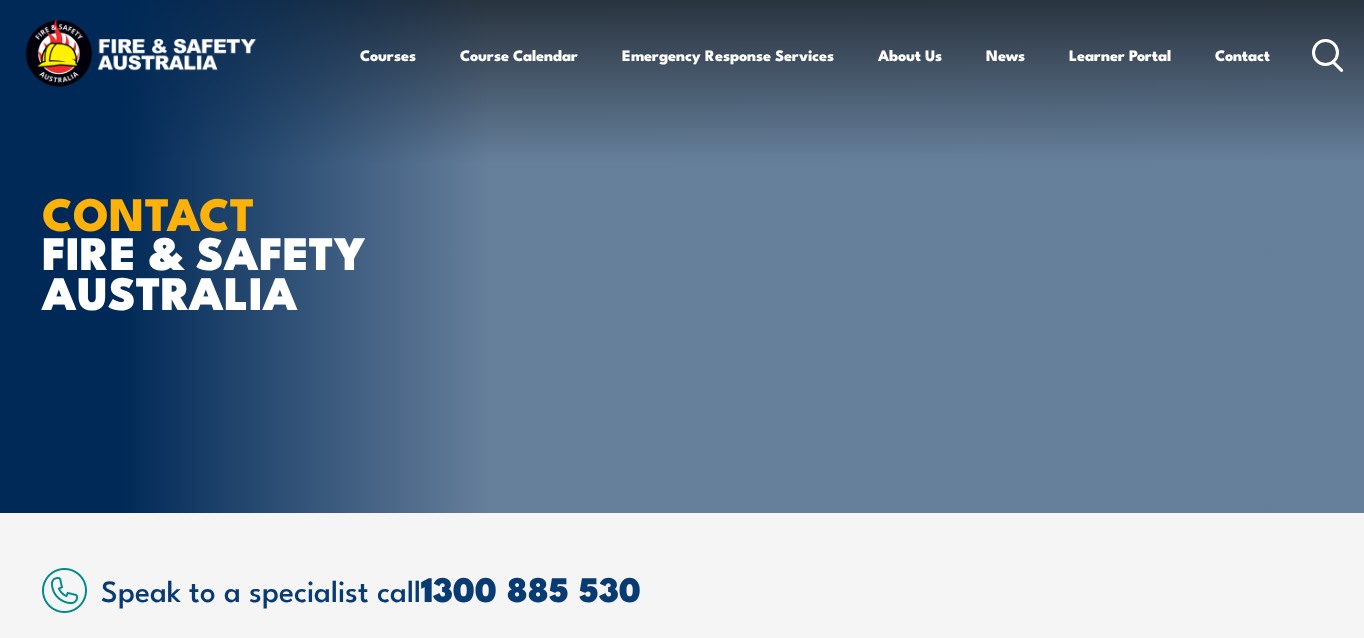 scroll, scrollTop: 0, scrollLeft: 0, axis: both 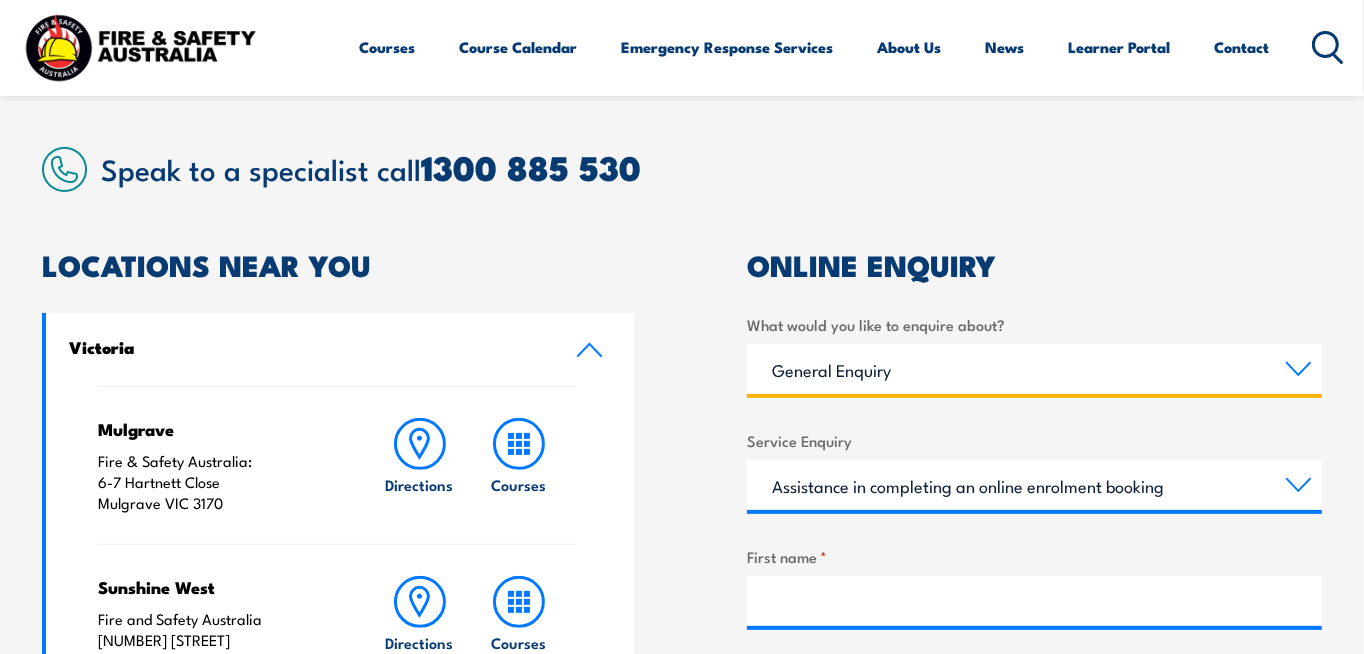 click on "Training Courses Emergency Response Services General Enquiry" at bounding box center (1034, 369) 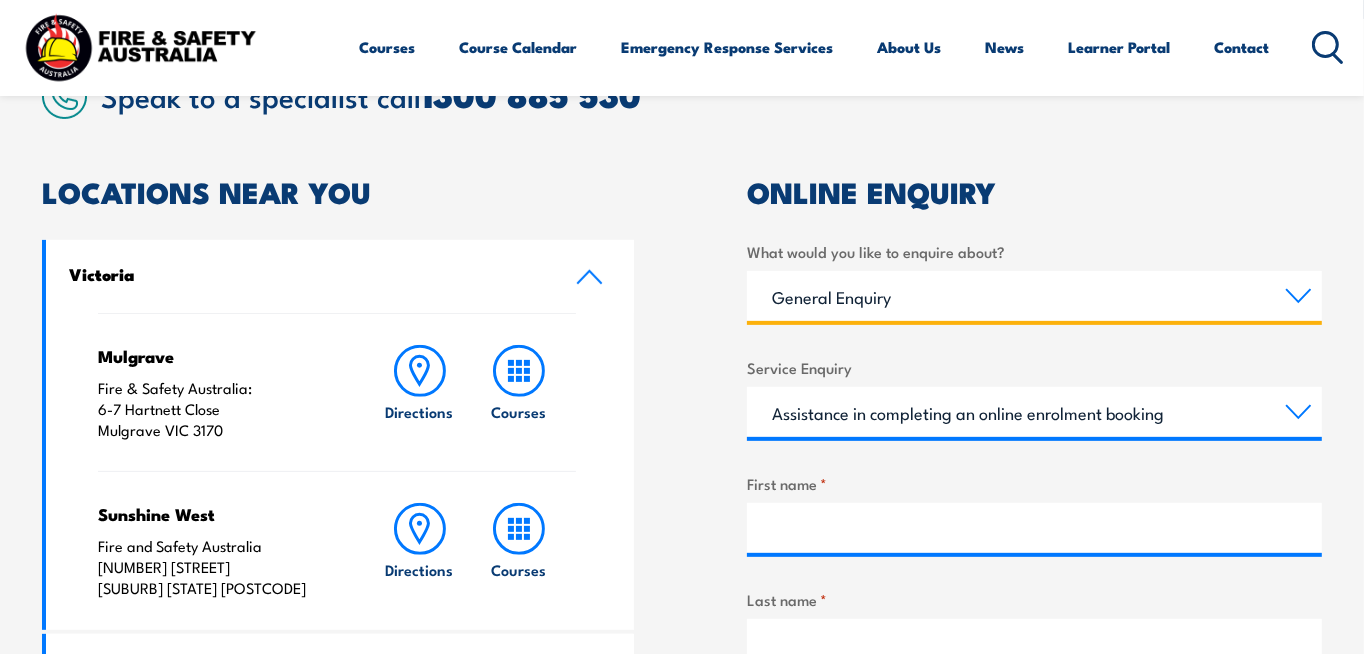 scroll, scrollTop: 526, scrollLeft: 0, axis: vertical 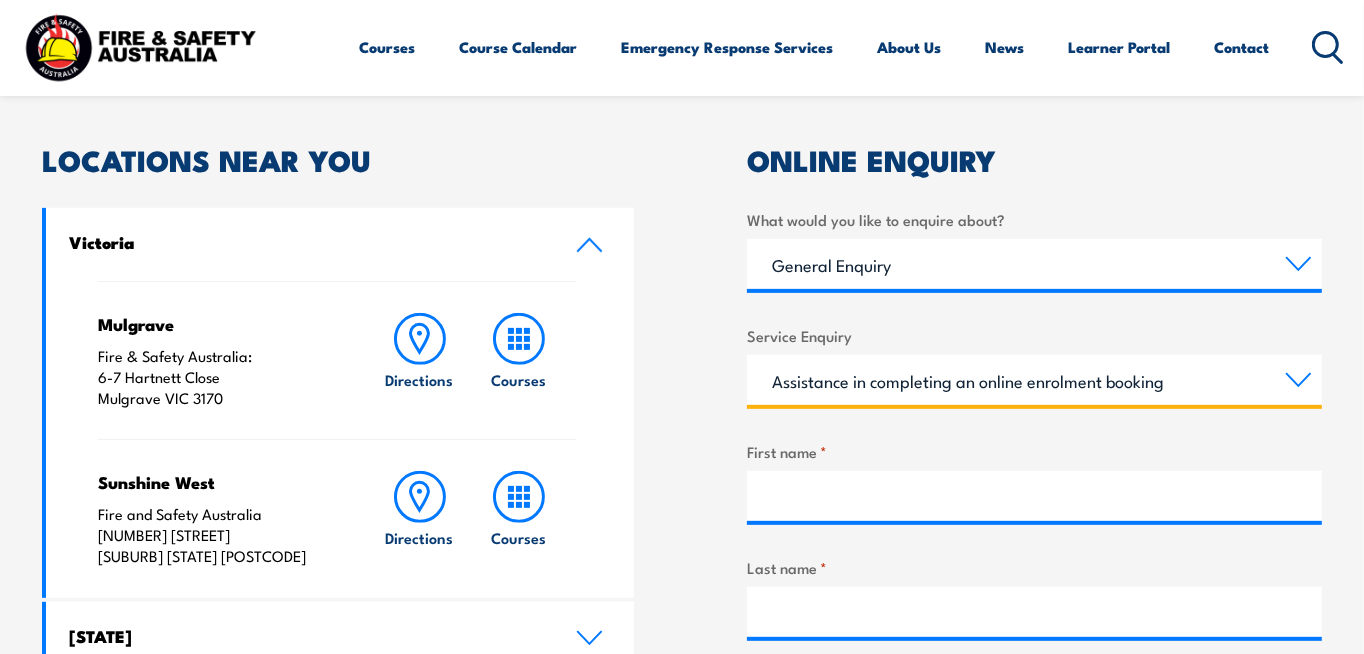 click on "Assistance in completing an online enrolment booking Request a copy of a certificate Pay an invoice or obtain a copy of an invoice Enquiry about RPL (Recognised Prior Learning) Request FREE Fire Extinguisher or Resuscitation charts Other" at bounding box center (1034, 380) 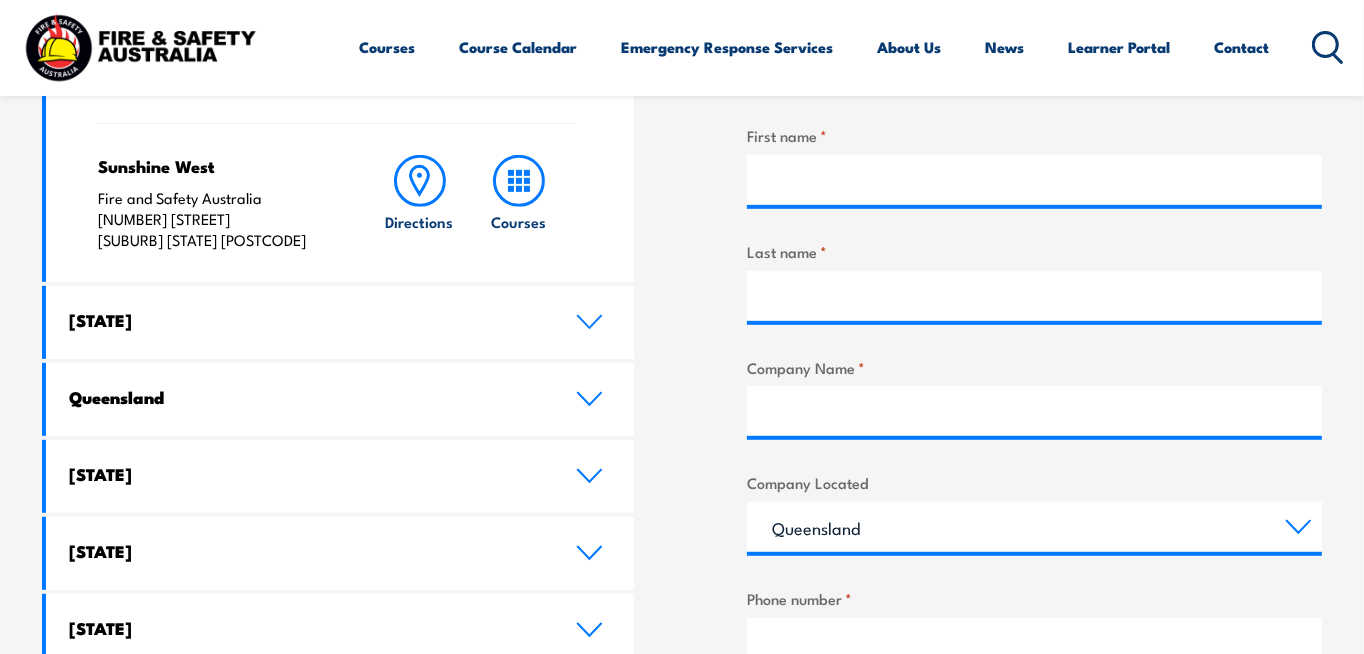 scroll, scrollTop: 1052, scrollLeft: 0, axis: vertical 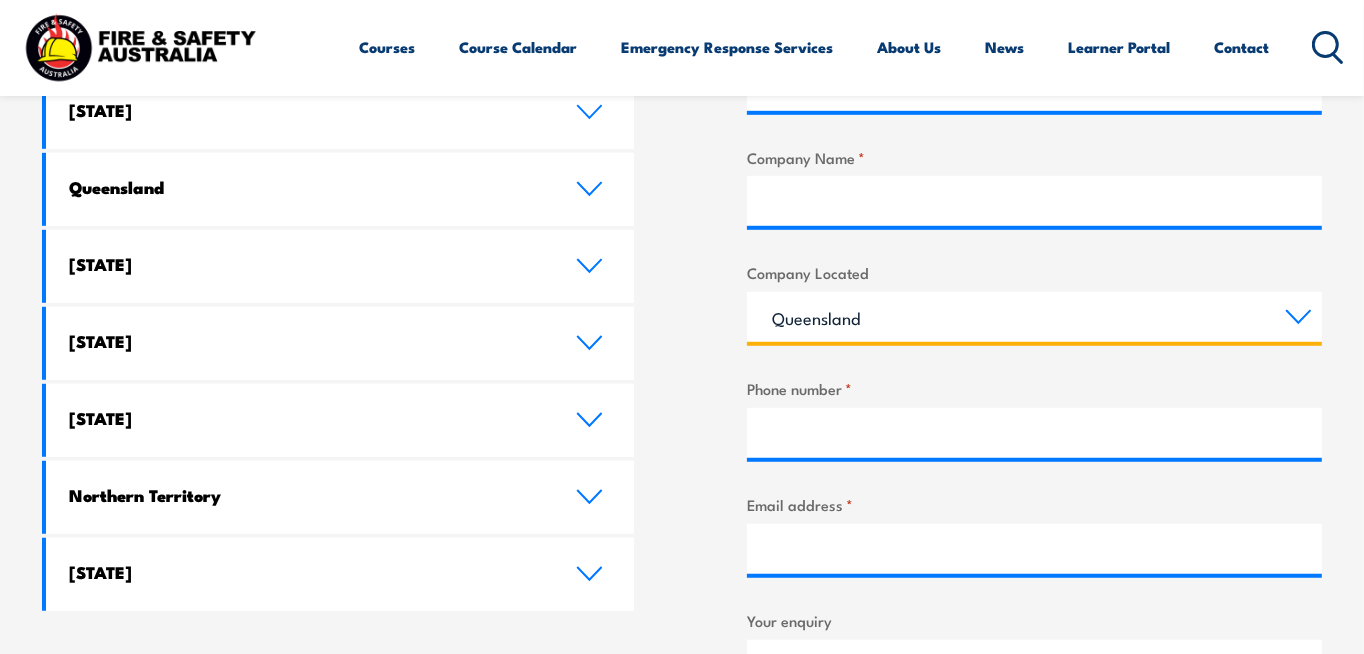 click on "Queensland New South Wales Australian Capital Territory Victoria South Australia Western Australia Northern Territory Tasmania" at bounding box center [1034, 317] 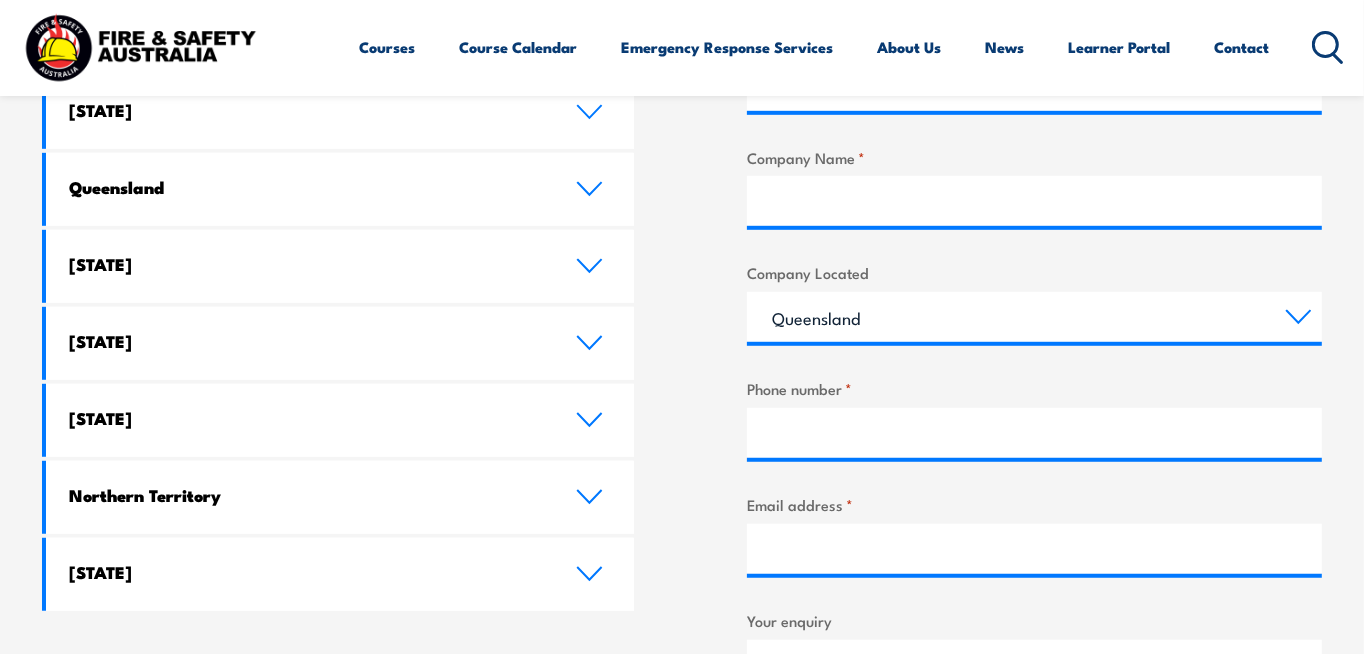 click on "LOCATIONS NEAR YOU
Victoria
Mulgrave
Fire & Safety Australia:
6-7 Hartnett Close
Mulgrave VIC 3170" at bounding box center (682, 316) 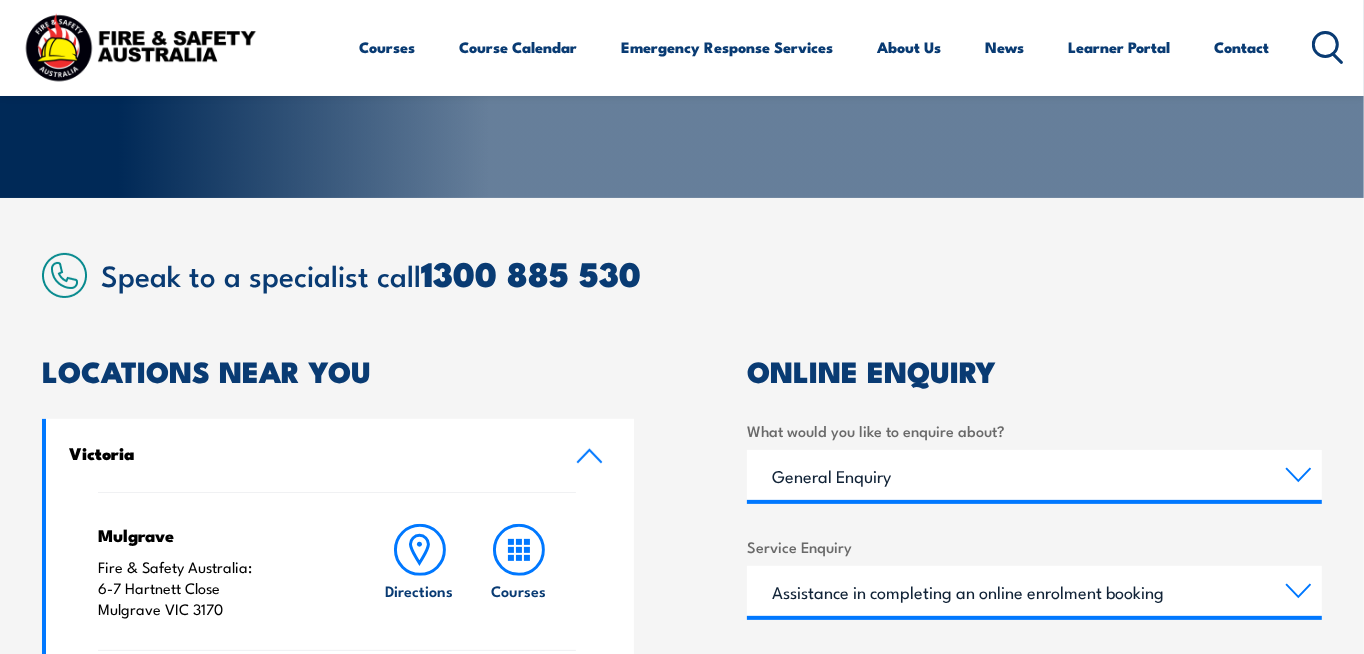 scroll, scrollTop: 631, scrollLeft: 0, axis: vertical 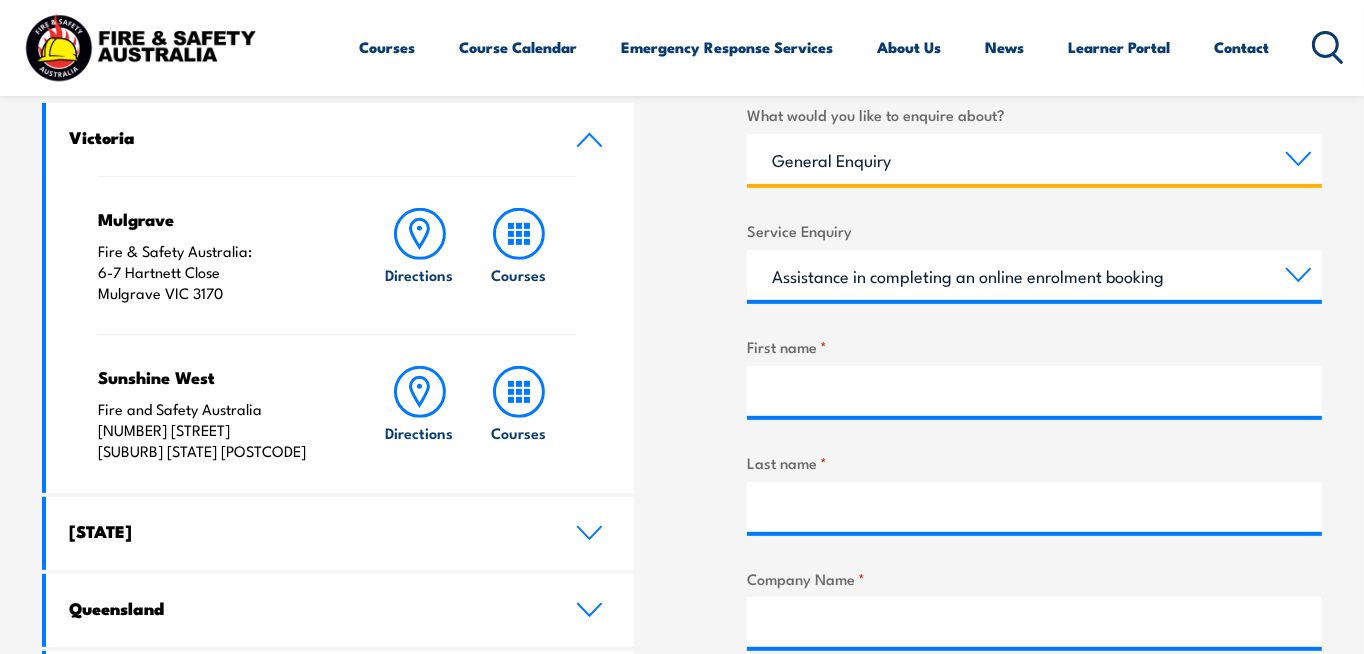 click on "Training Courses Emergency Response Services General Enquiry" at bounding box center (1034, 159) 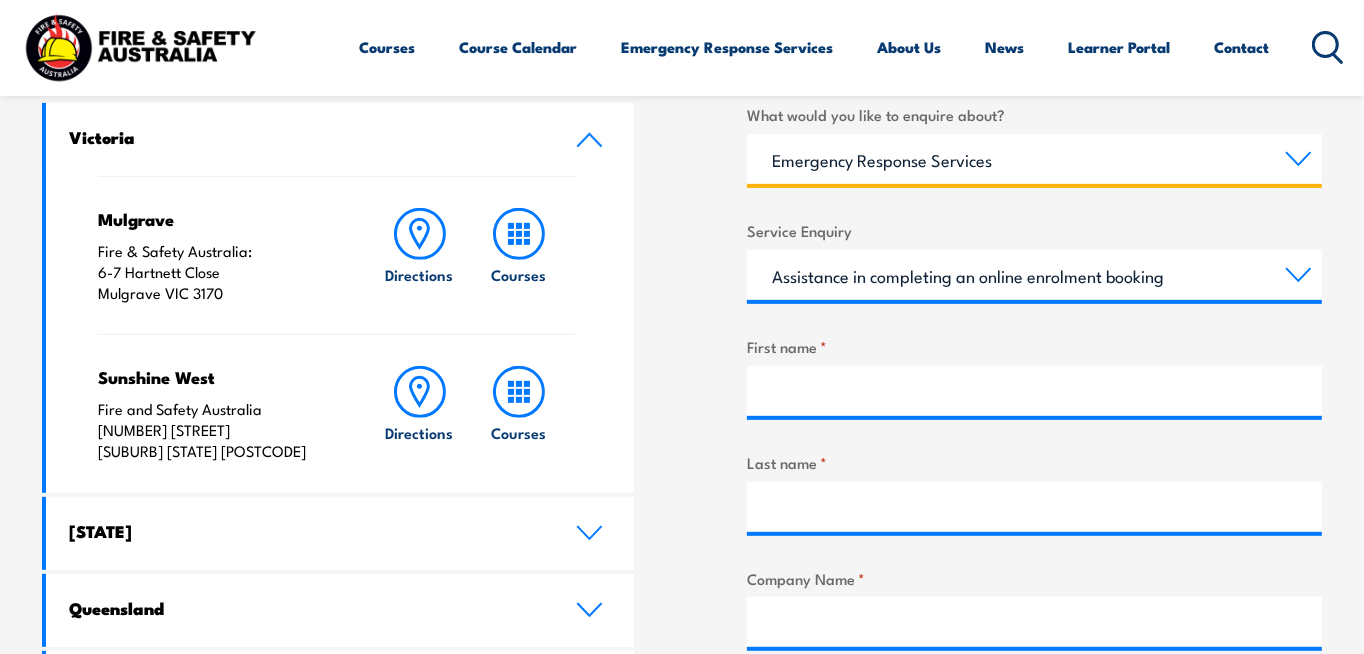 click on "Training Courses Emergency Response Services General Enquiry" at bounding box center (1034, 159) 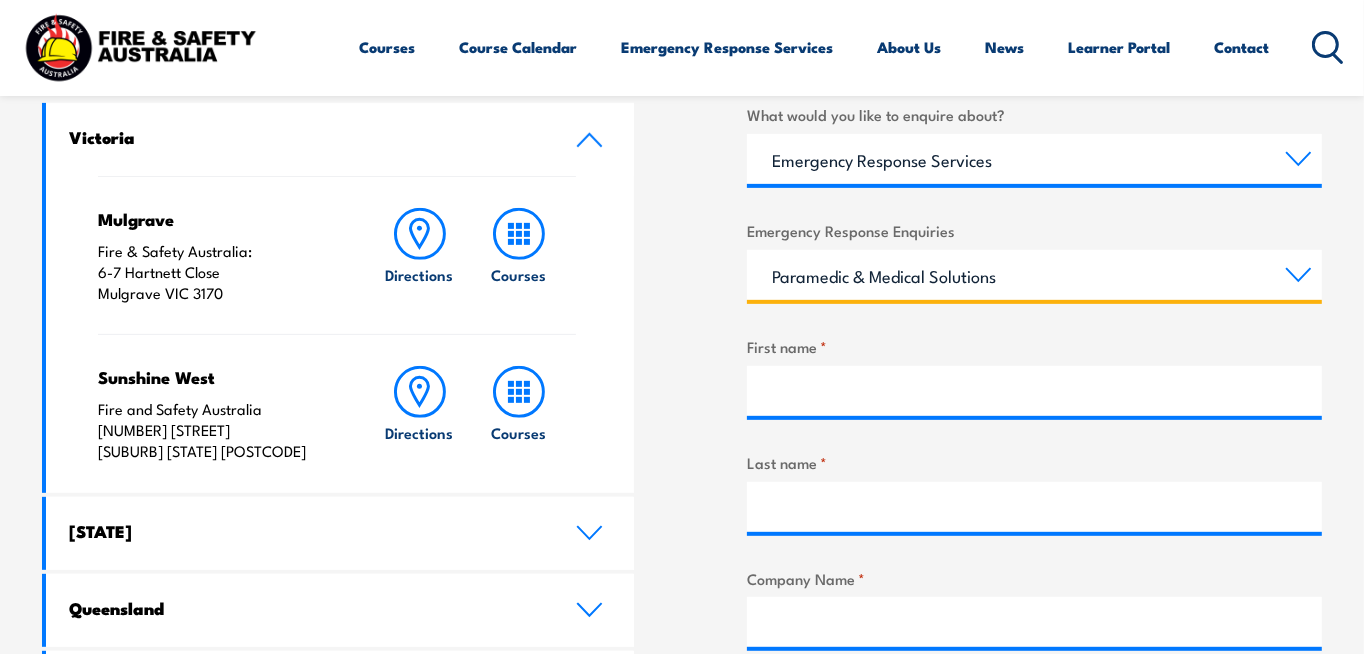 click on "Emergency Response Solutions Paramedic & Medical Solutions Industrial Security Solutions Emergency Response Vehicles Safety Advisers" at bounding box center [1034, 275] 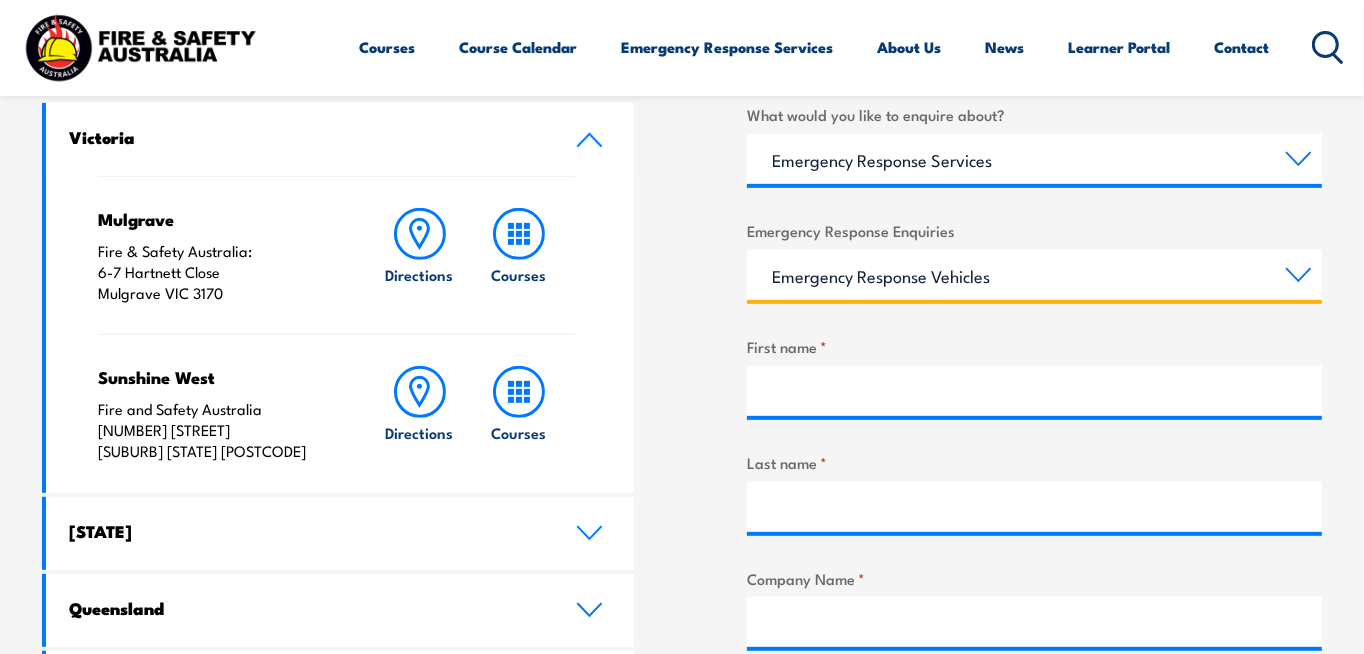 click on "Emergency Response Solutions Paramedic & Medical Solutions Industrial Security Solutions Emergency Response Vehicles Safety Advisers" at bounding box center (1034, 275) 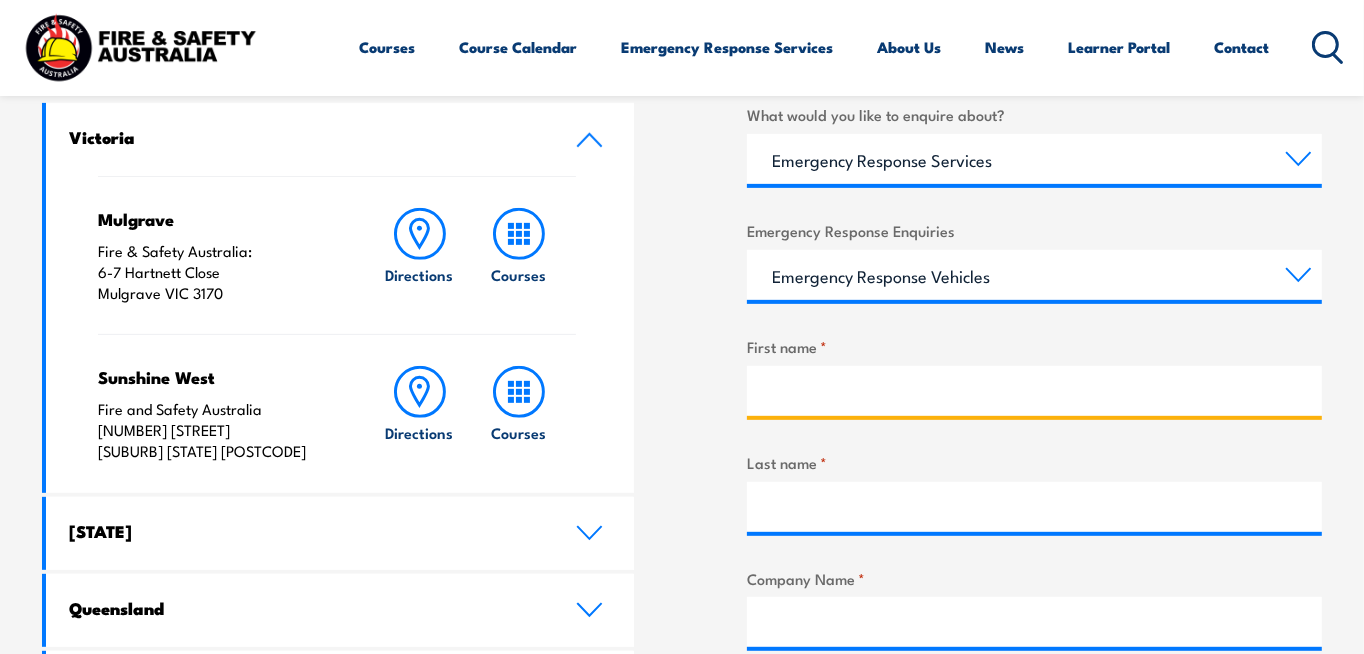 click on "First name *" at bounding box center (1034, 391) 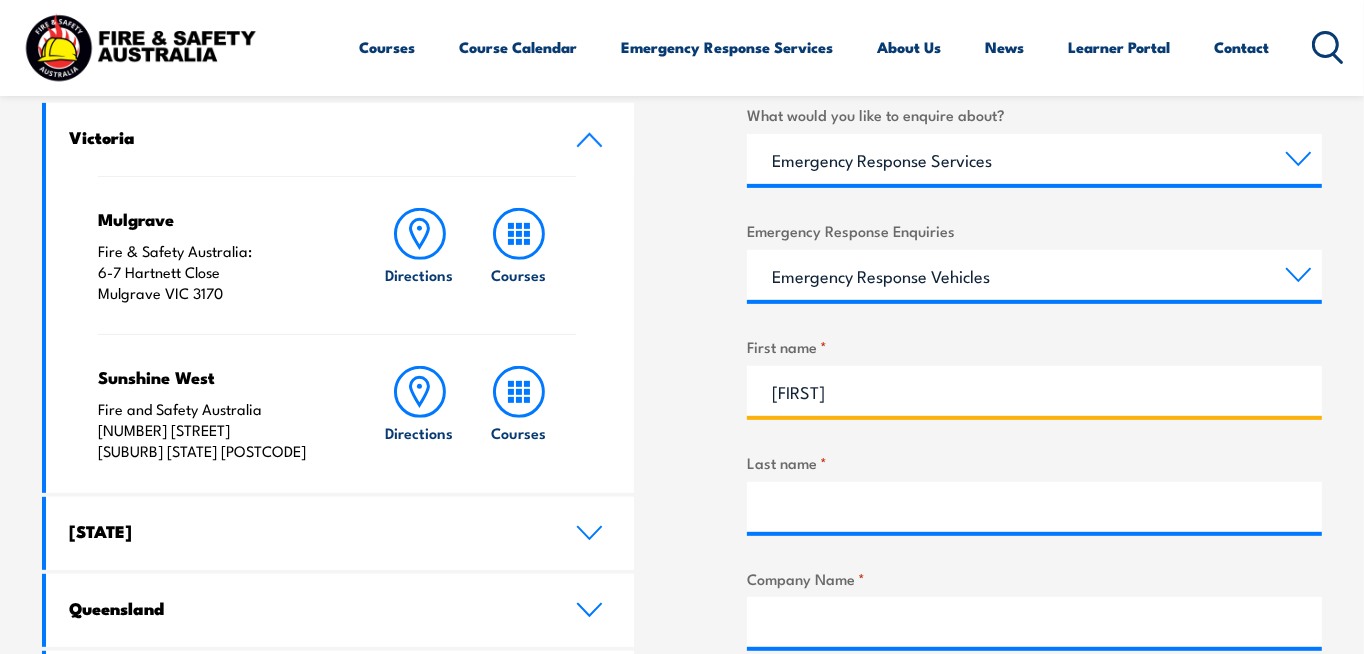 type on "McGee" 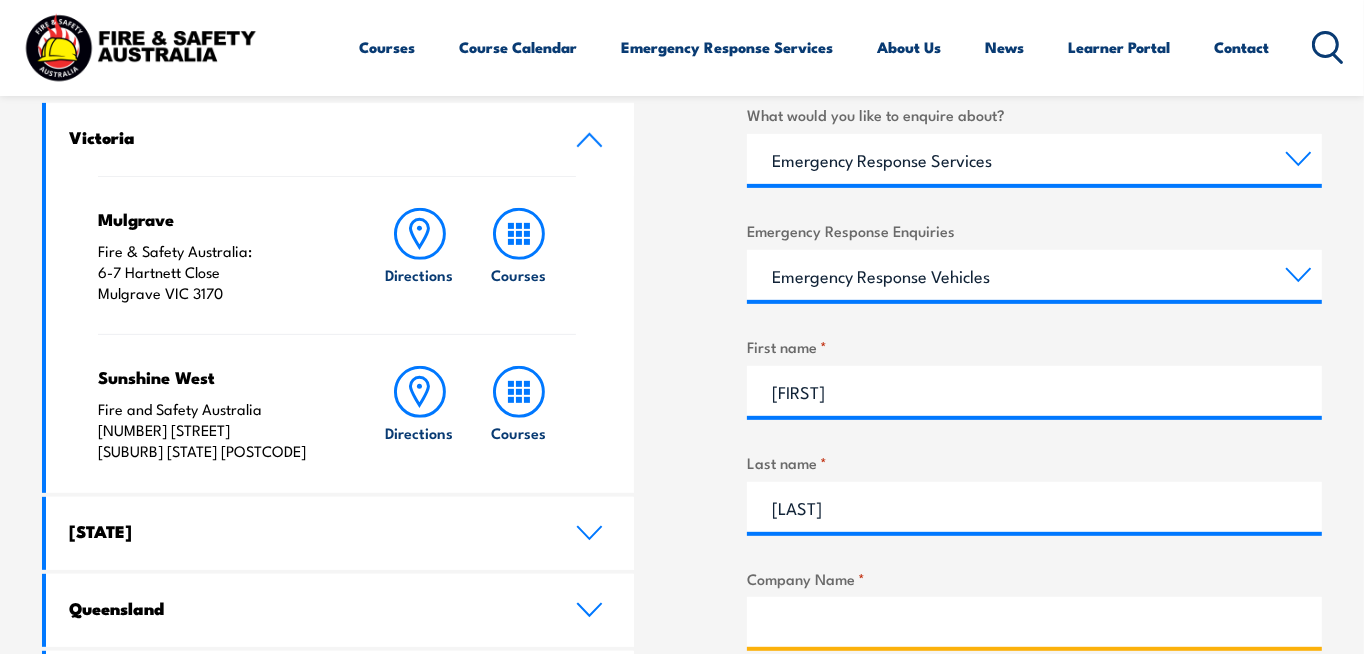 type on "Trinity House Newcastle" 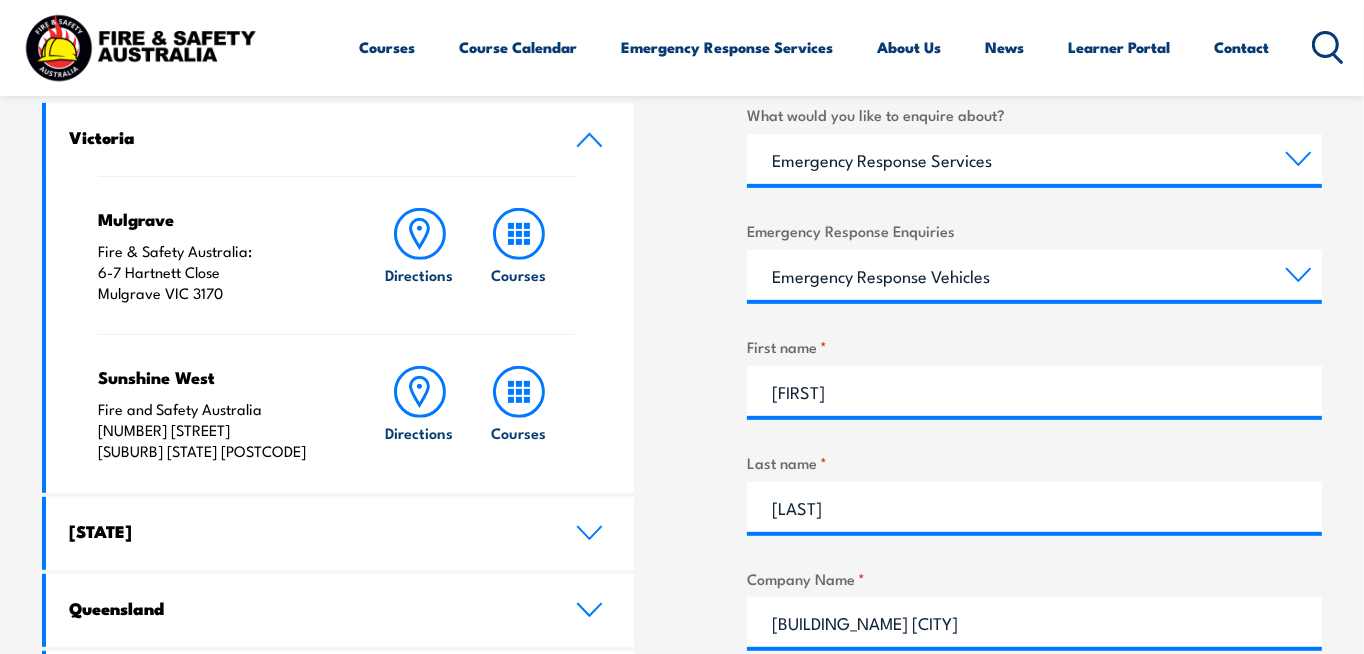 type on "07711934951" 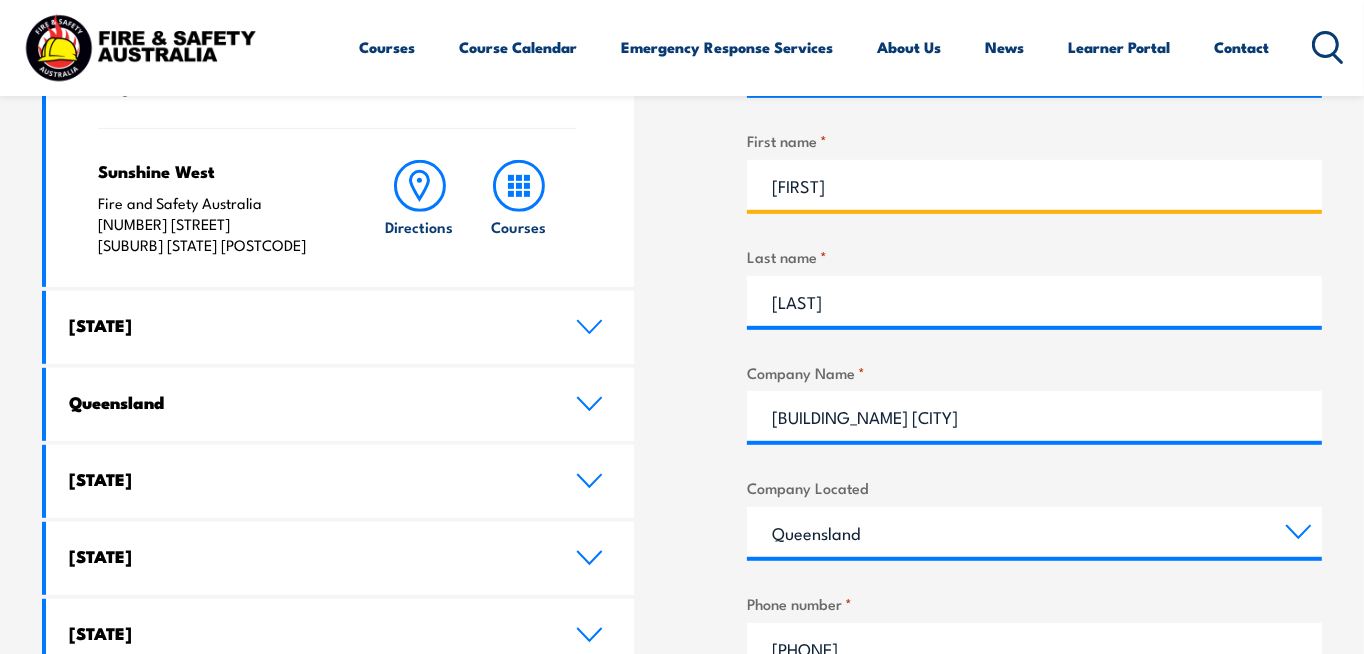 scroll, scrollTop: 842, scrollLeft: 0, axis: vertical 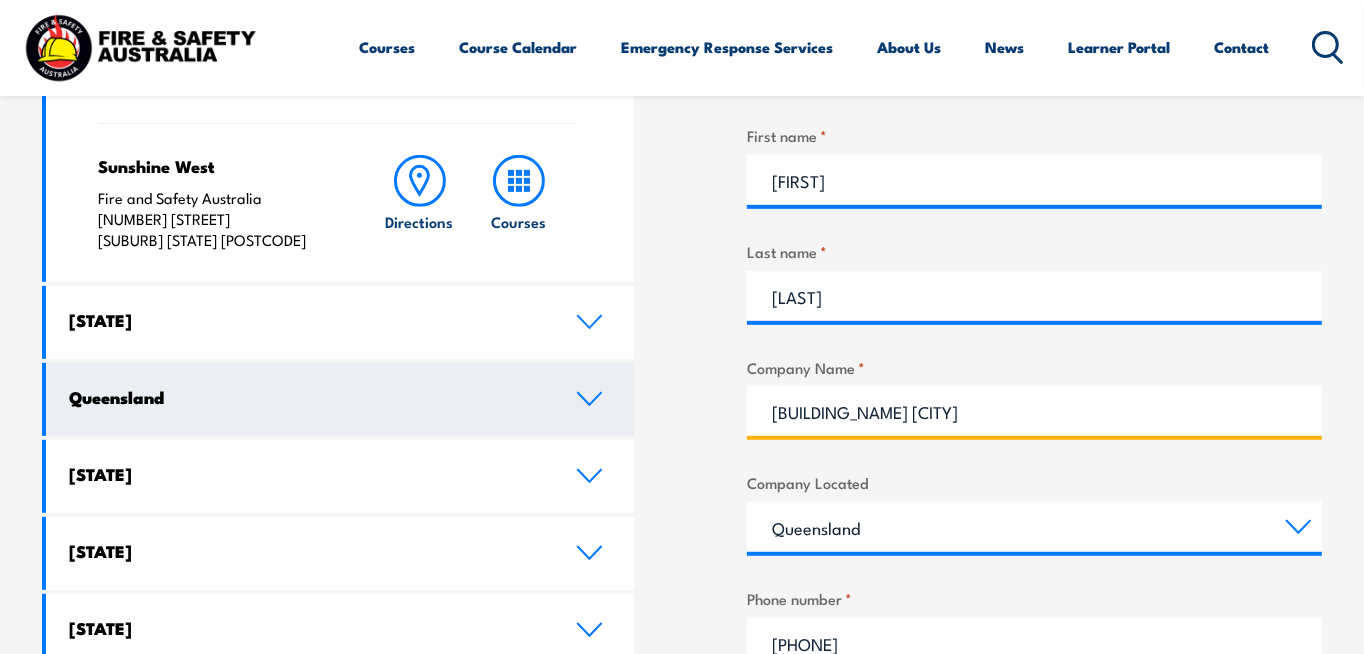 drag, startPoint x: 947, startPoint y: 412, endPoint x: 544, endPoint y: 425, distance: 403.20963 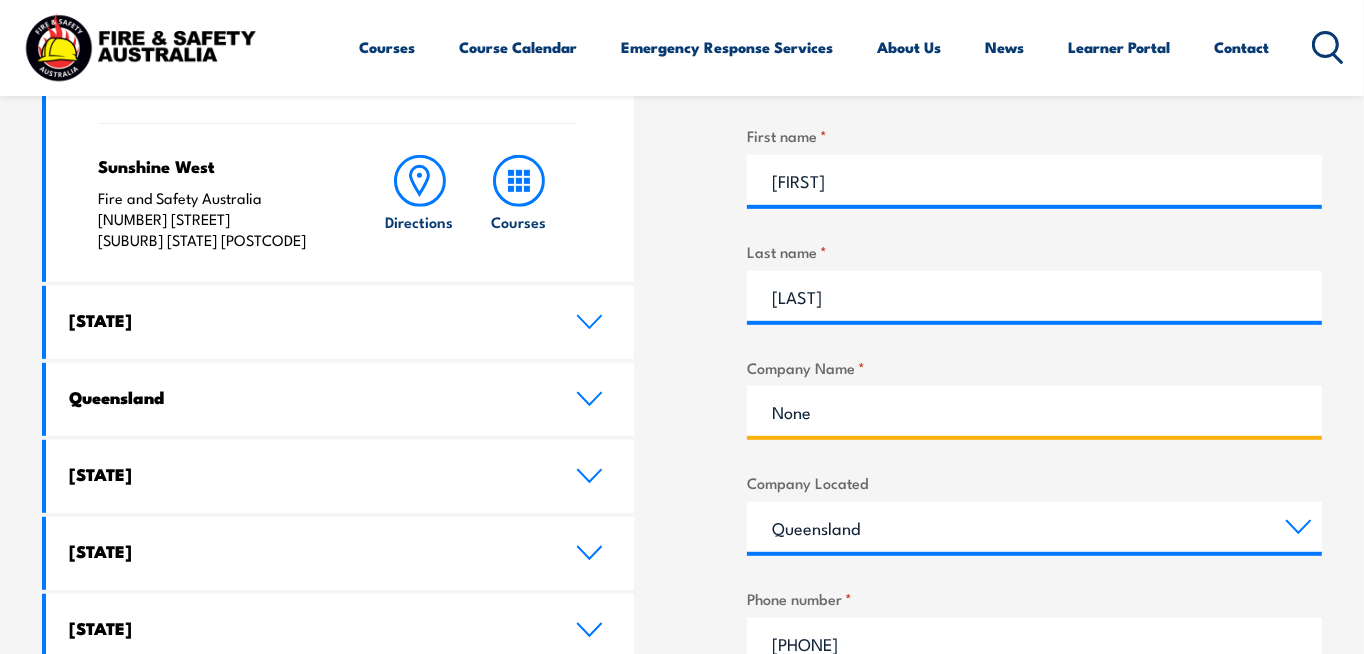 type on "None" 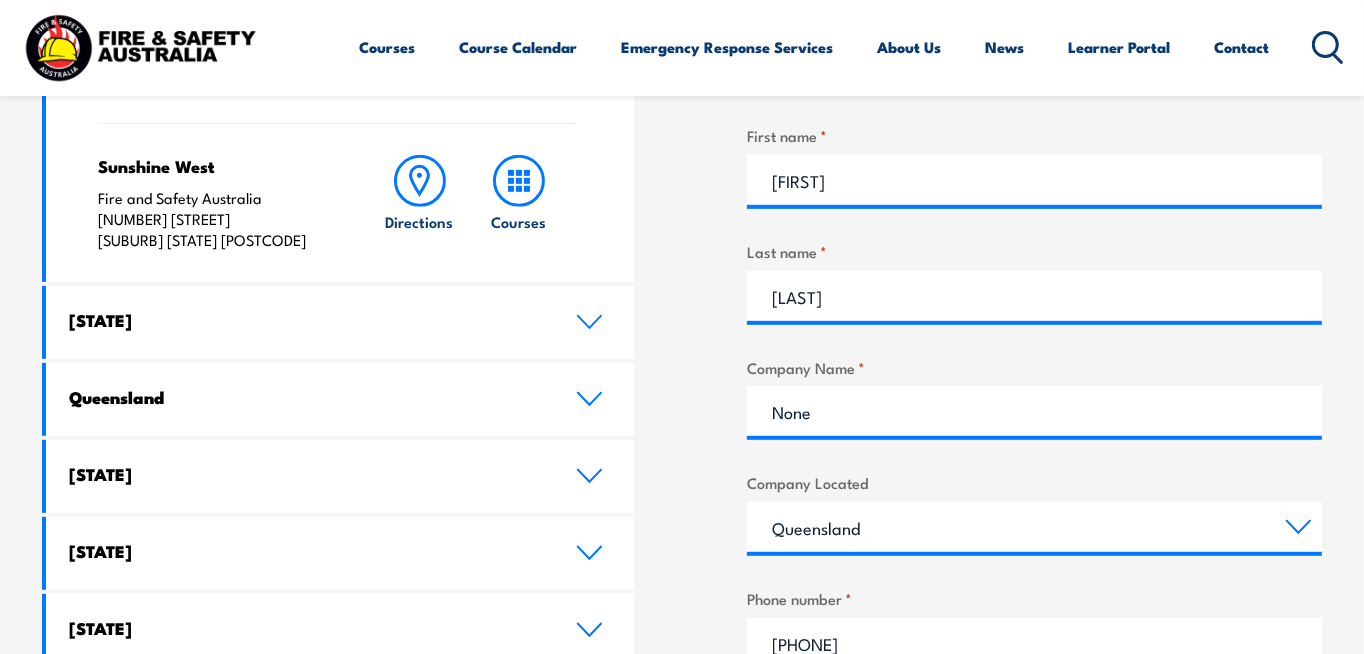click on "LOCATIONS NEAR YOU
Victoria
Mulgrave
Fire & Safety Australia:
6-7 Hartnett Close
Mulgrave VIC 3170" at bounding box center [682, 526] 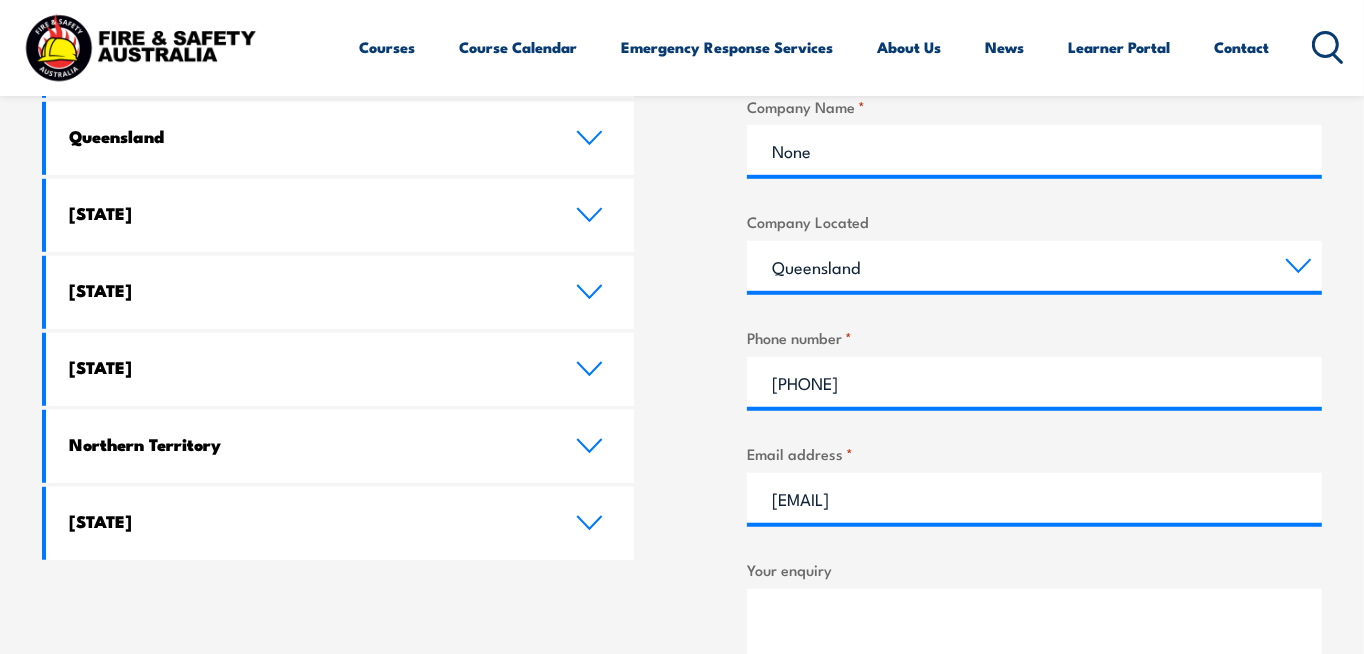 scroll, scrollTop: 1052, scrollLeft: 0, axis: vertical 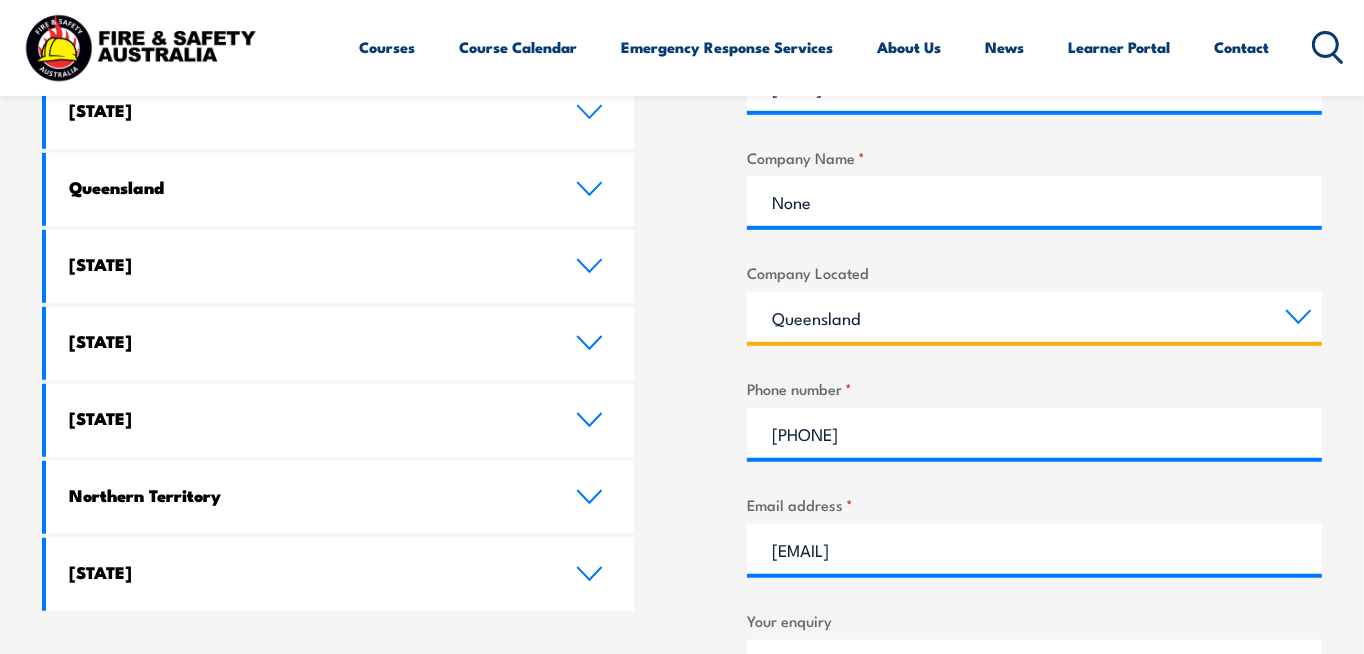 drag, startPoint x: 932, startPoint y: 324, endPoint x: 922, endPoint y: 317, distance: 12.206555 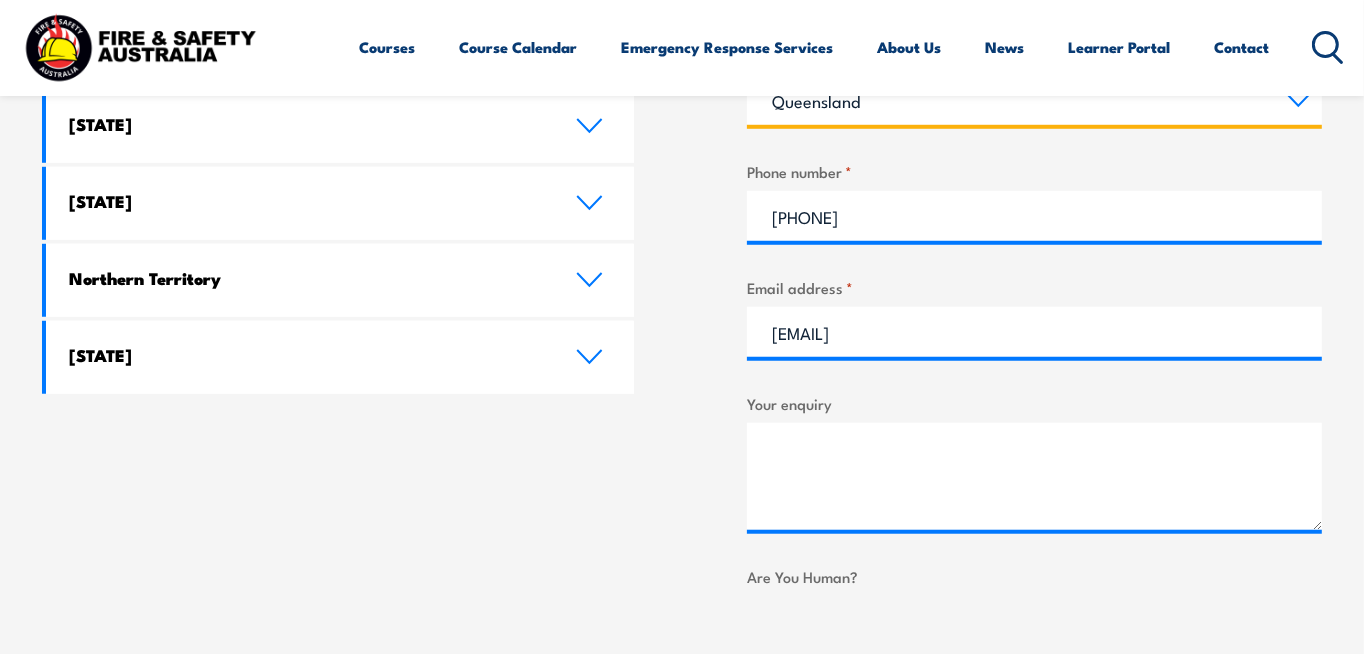 scroll, scrollTop: 1368, scrollLeft: 0, axis: vertical 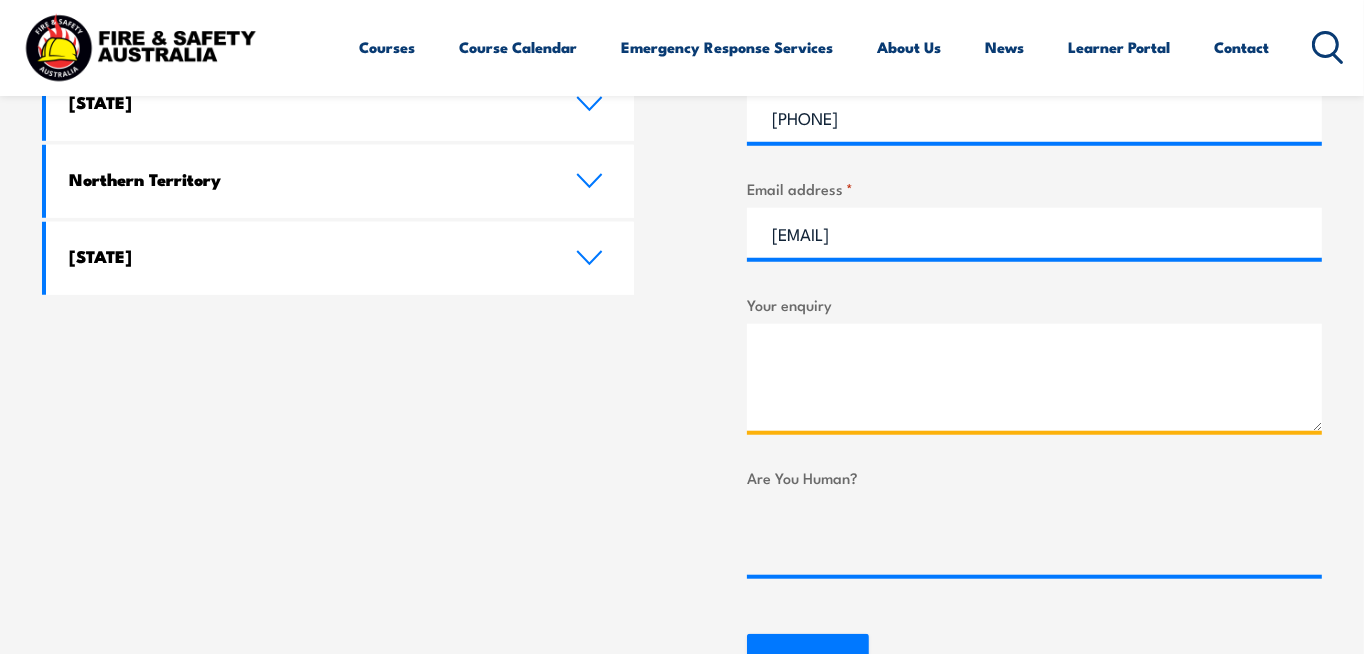 drag, startPoint x: 861, startPoint y: 353, endPoint x: 853, endPoint y: 335, distance: 19.697716 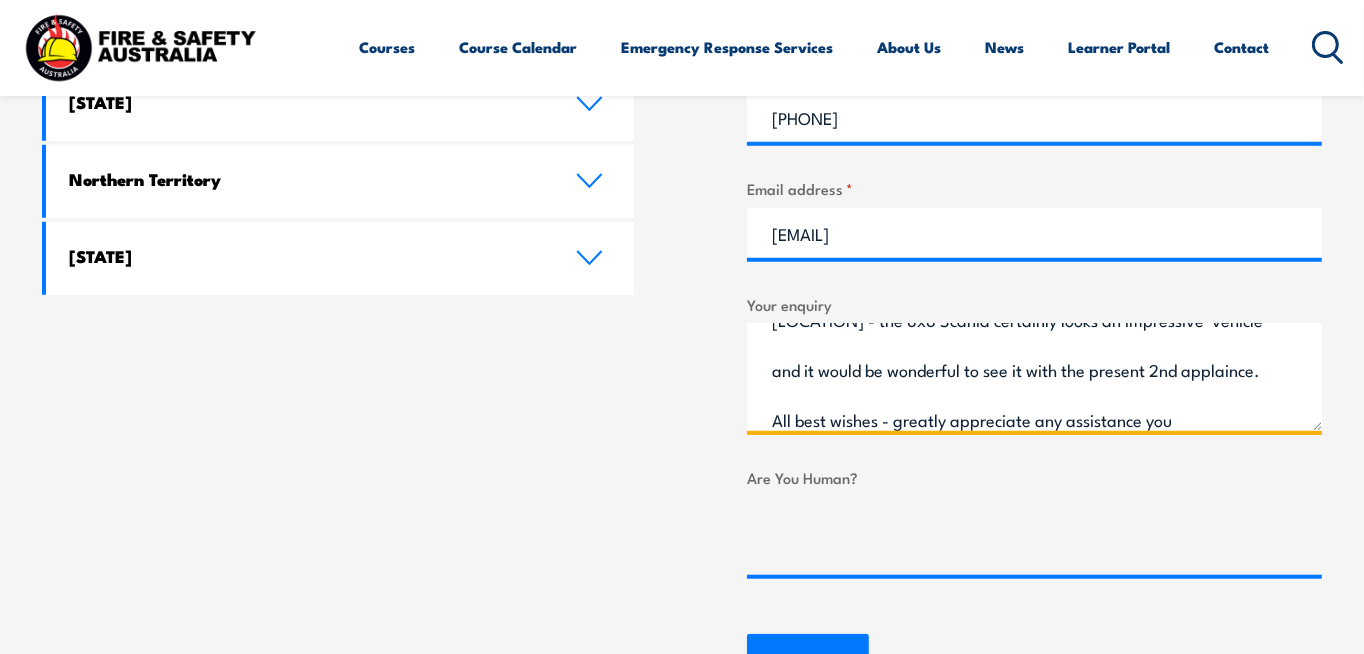 scroll, scrollTop: 330, scrollLeft: 0, axis: vertical 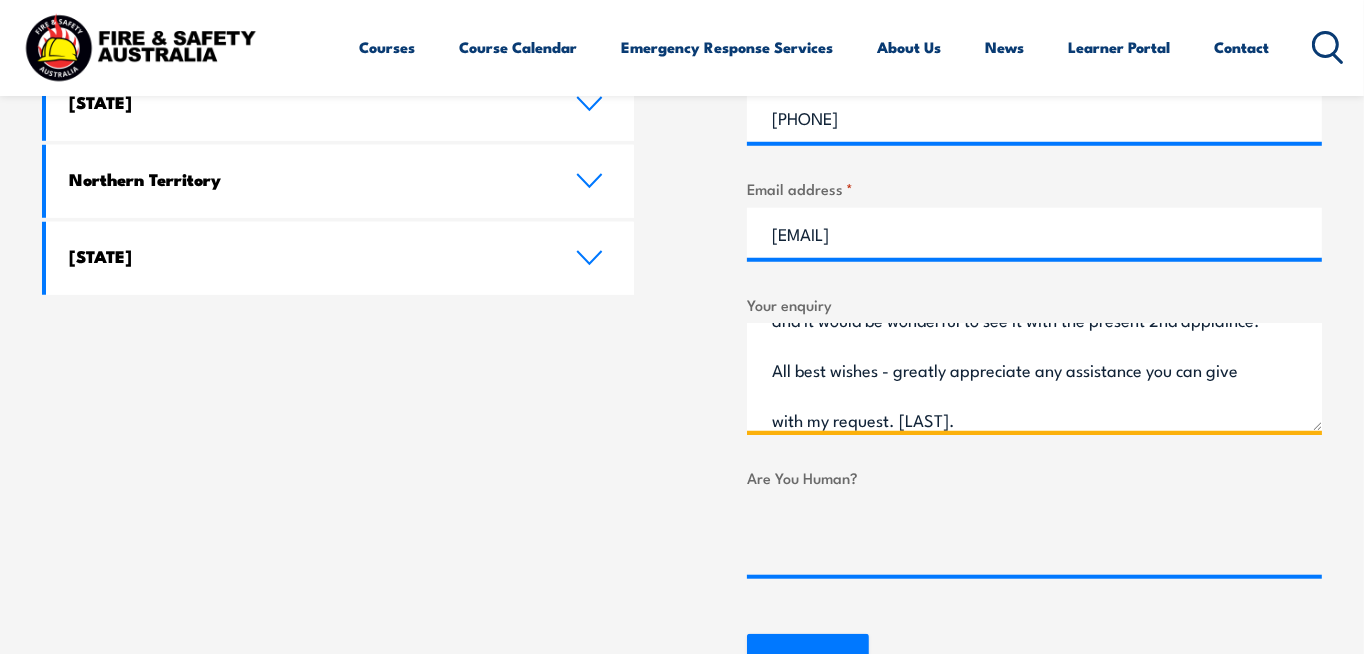 click on "Dear Sir, a good morning to you. I am a fire vehicle enthusiast here in Newcastle in the UK with a particular interest in aviation fire and rescue. May I ask have you replaced the isuzu ARFF applaince with one of your Frontline Fire Scania 6x6 Scania's ? Might you have a photograph or two of the present fleet line up at Moomba - the 8x8 Scania certainly looks an impressive  vehicle and it would be wonderful to see it with the present 2nd applaince. All best wishes - greatly appreciate any assistance you can give with my request. John." at bounding box center [1034, 377] 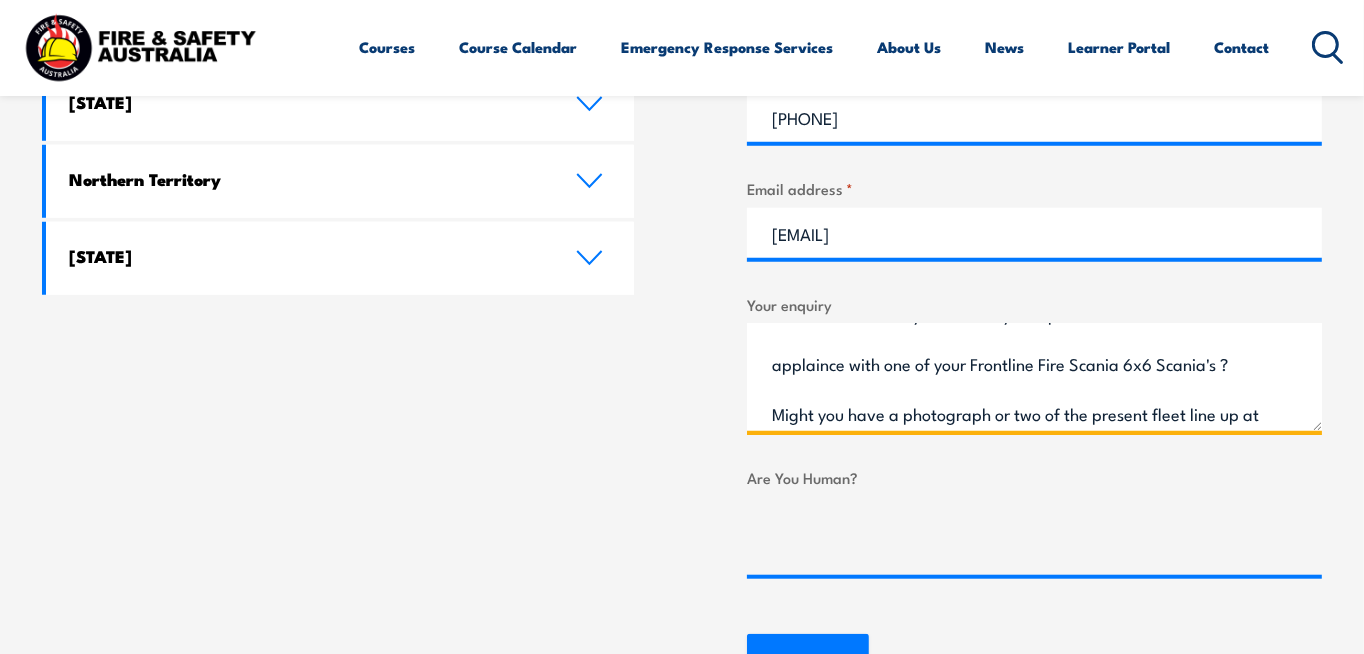 scroll, scrollTop: 105, scrollLeft: 0, axis: vertical 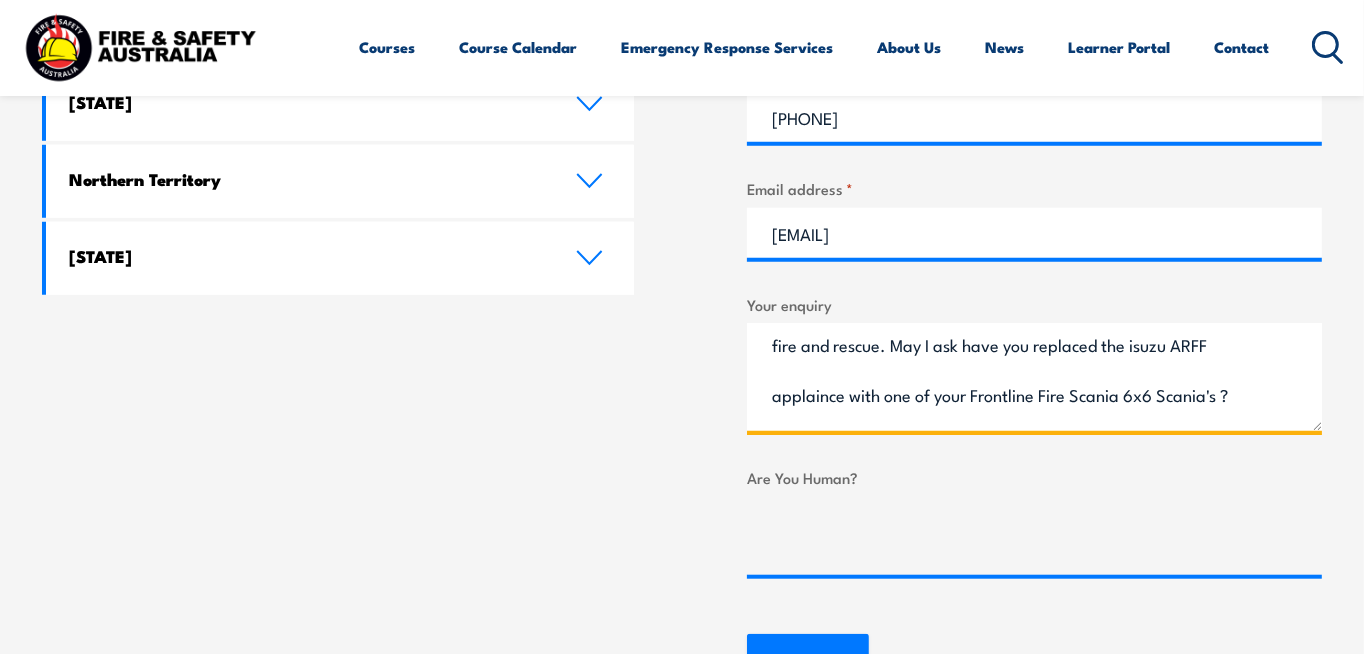 click on "Dear Sir, a good morning to you. I am a fire vehicle enthusiast here in Newcastle in the UK with a particular interest in aviation fire and rescue. May I ask have you replaced the isuzu ARFF applaince with one of your Frontline Fire Scania 6x6 Scania's ? Might you have a photograph or two of the present fleet line up at Moomba - the 8x8 Scania certainly looks an impressive  vehicle and it would be wonderful to see it with the present 2nd appliance. All best wishes - greatly appreciate any assistance you can give with my request. John." at bounding box center (1034, 377) 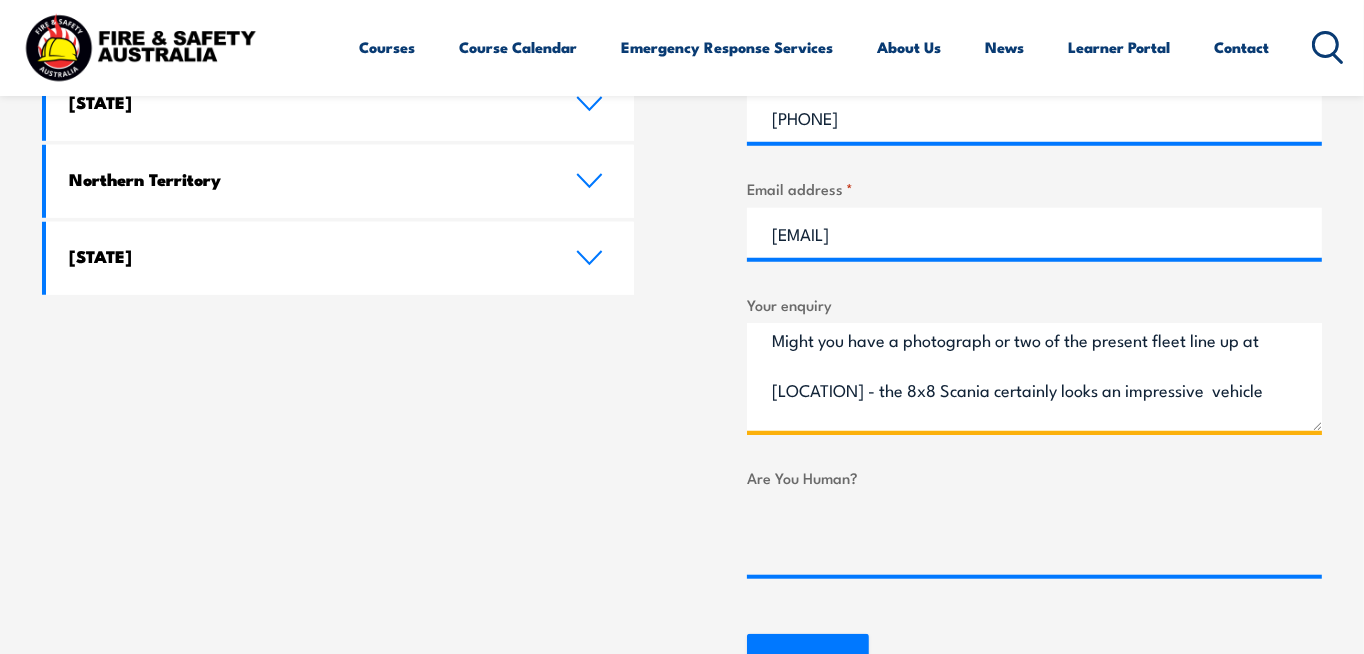 scroll, scrollTop: 105, scrollLeft: 0, axis: vertical 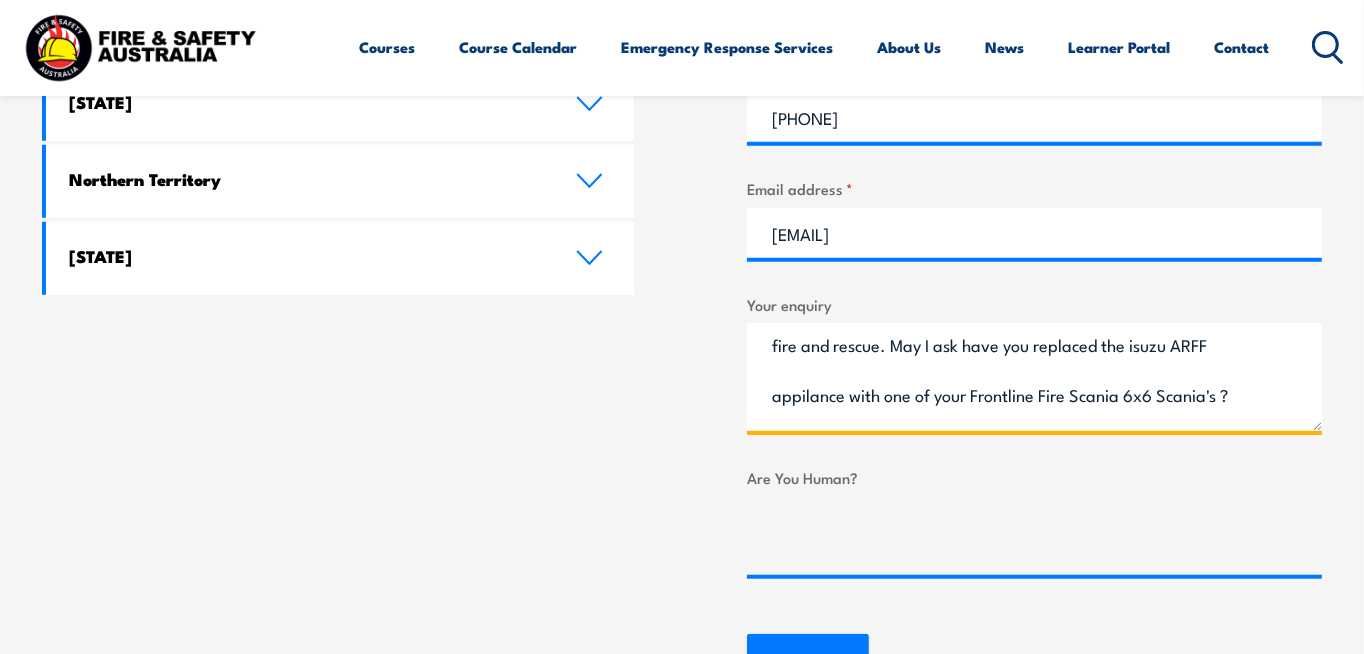 click on "Dear Sir, a good morning to you. I am a fire vehicle enthusiast here in Newcastle in the UK with a particular interest in aviation fire and rescue. May I ask have you replaced the isuzu ARFF appilance with one of your Frontline Fire Scania 6x6 Scania's ? Might you have a photograph or two of the present fleet line up at Moomba - the 8x8 Scania certainly looks an impressive  vehicle and it would be wonderful to see it with the present 2nd appliance. All best wishes - greatly appreciate any assistance you can give with my request. John." at bounding box center [1034, 377] 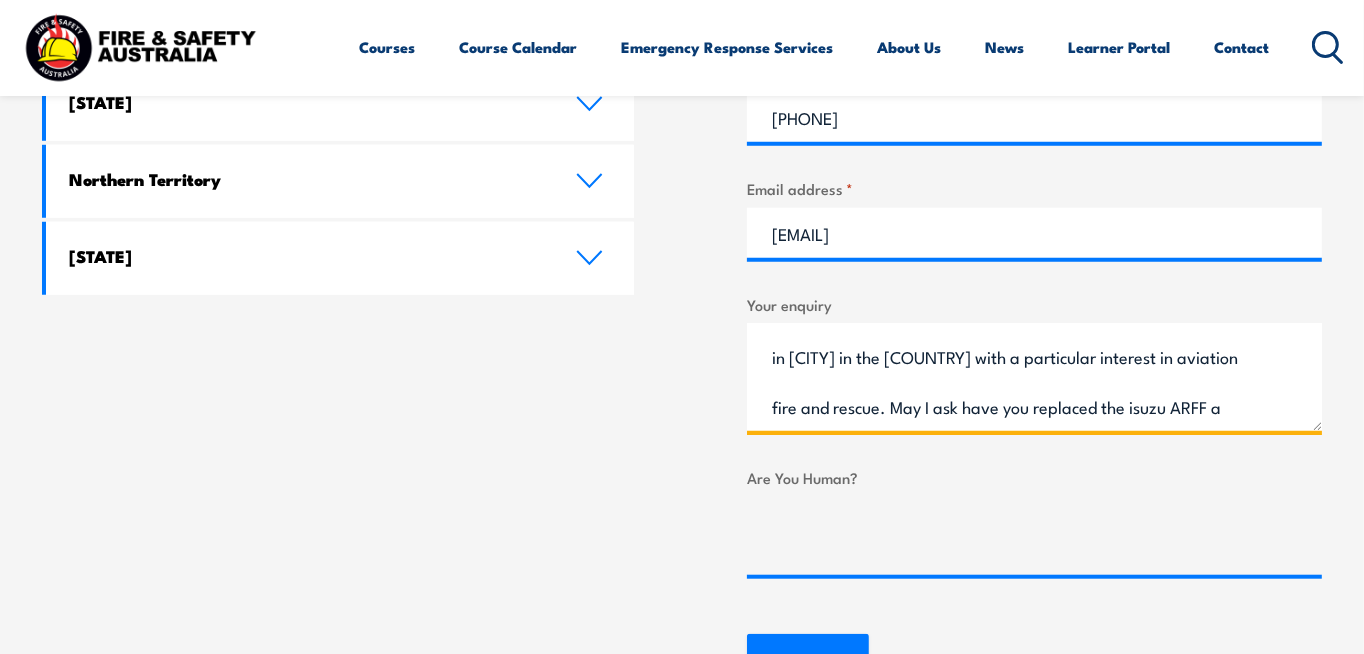 click on "Dear Sir, a good morning to you. I am a fire vehicle enthusiast here in Newcastle in the UK with a particular interest in aviation fire and rescue. May I ask have you replaced the Isuzu ARFF appilance with one of your Frontline Fire Scania 6x6 Scania's ? Might you have a photograph or two of the present fleet line up at Moomba - the 8x8 Scania certainly looks an impressive  vehicle and it would be wonderful to see it with the present 2nd appliance. All best wishes - greatly appreciate any assistance you can give with my request. John." at bounding box center (1034, 377) 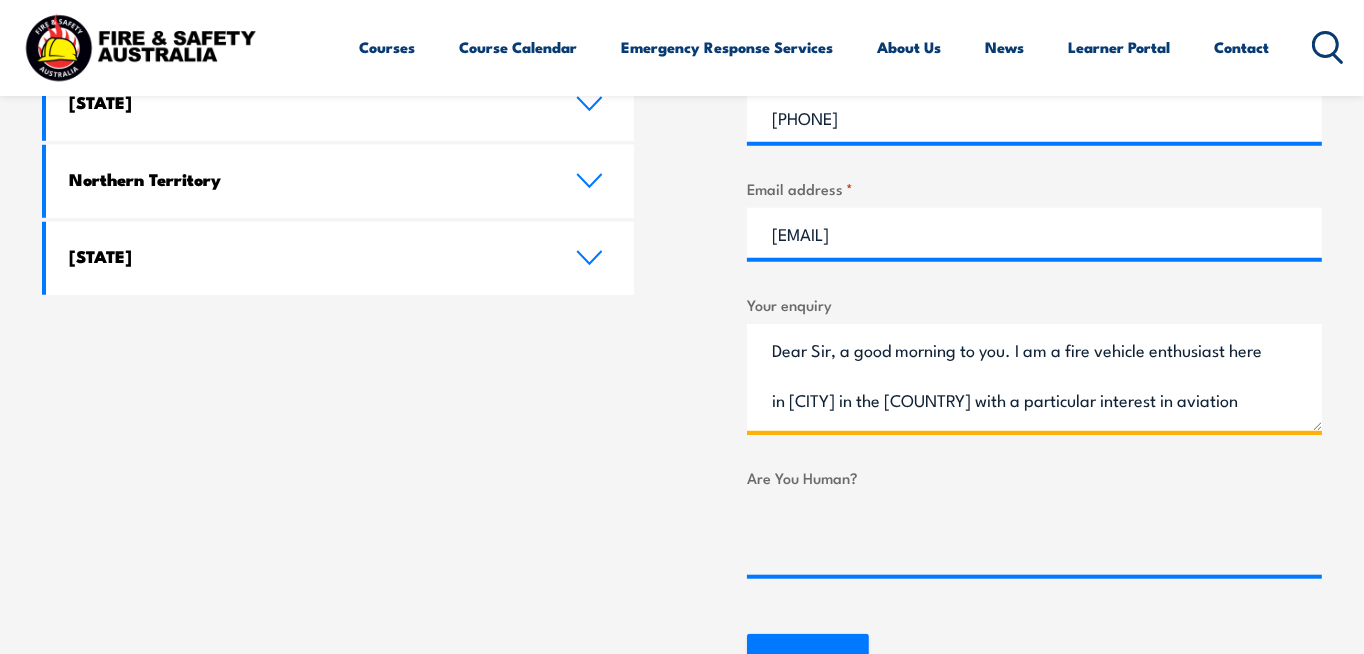 scroll, scrollTop: 105, scrollLeft: 0, axis: vertical 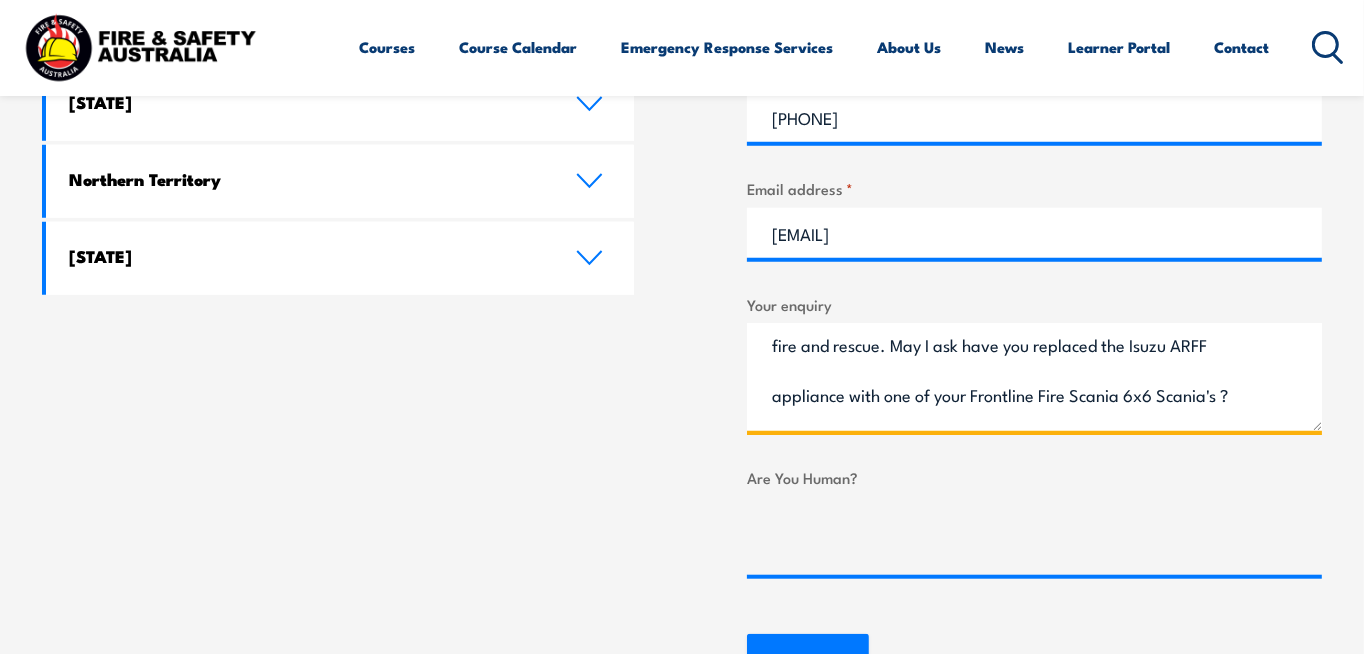 click on "Dear Sir, a good morning to you. I am a fire vehicle enthusiast here in Newcastle in the UK with a particular interest in aviation fire and rescue. May I ask have you replaced the Isuzu ARFF appliance with one of your Frontline Fire Scania 6x6 Scania's ? Might you have a photograph or two of the present fleet line up at Moomba - the 8x8 Scania certainly looks an impressive  vehicle and it would be wonderful to see it with the present 2nd appliance. All best wishes - greatly appreciate any assistance you can give with my request. John." at bounding box center [1034, 377] 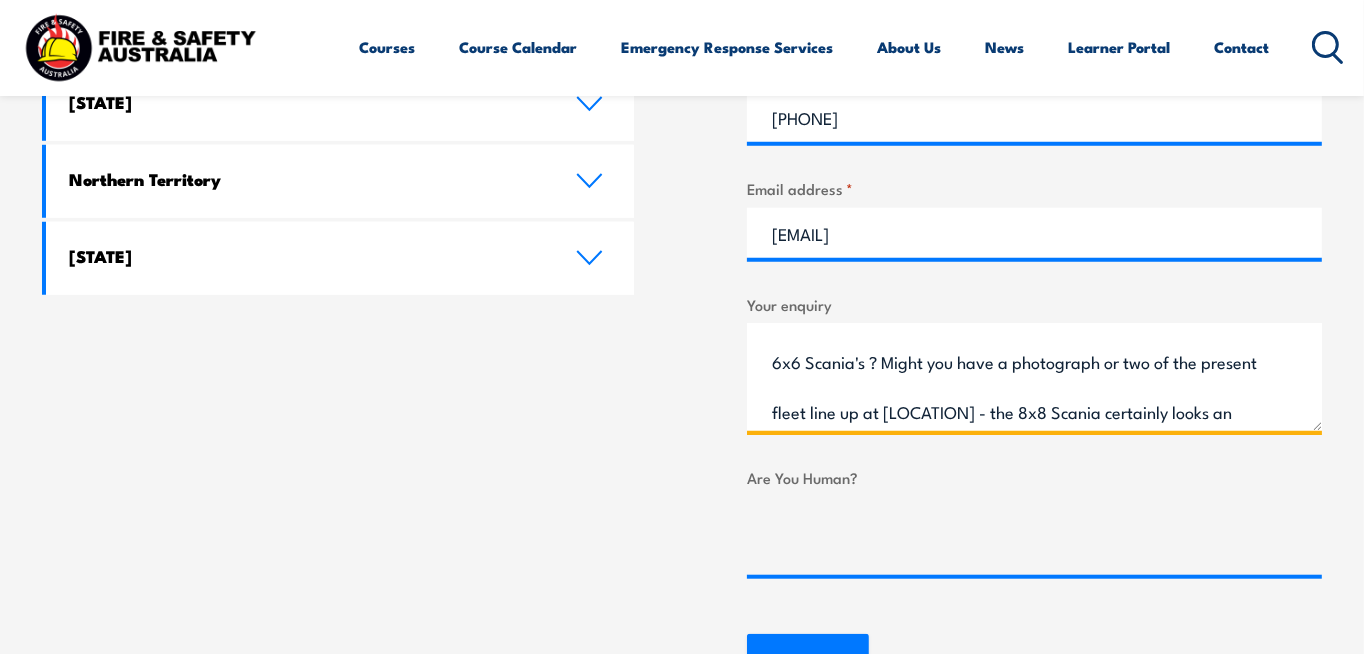 scroll, scrollTop: 210, scrollLeft: 0, axis: vertical 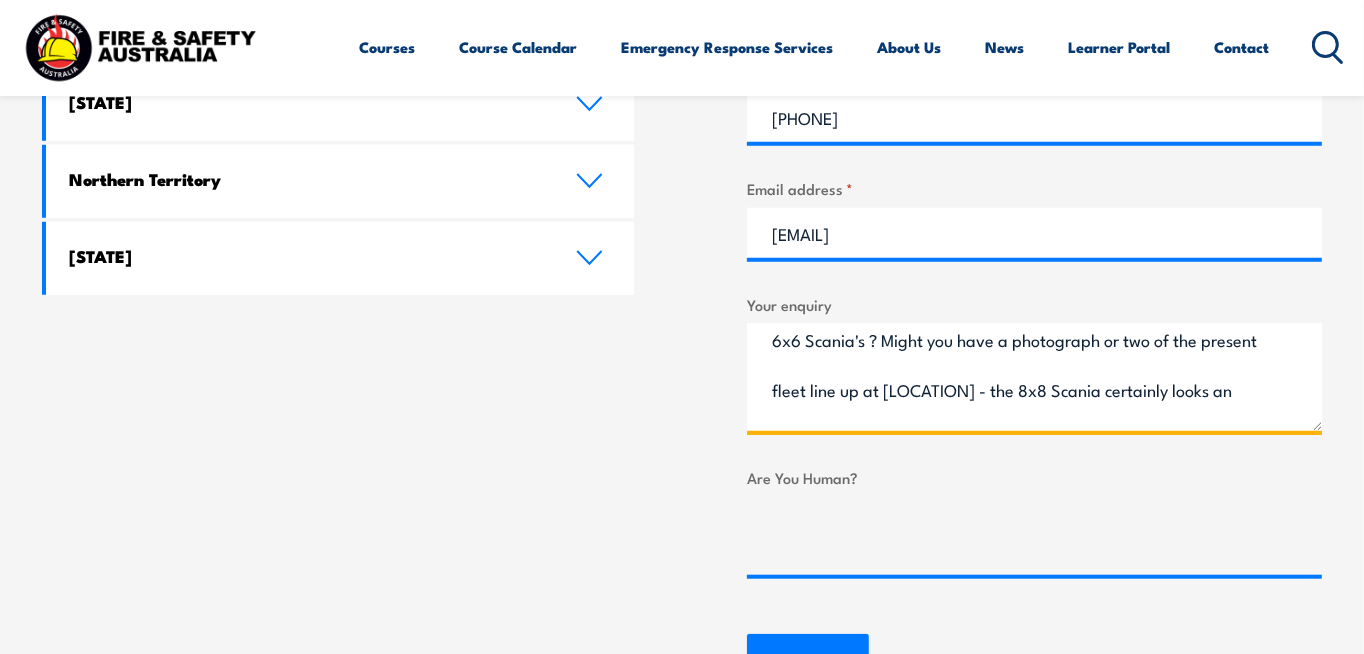 type on "Dear Sir, a good morning to you. I am a fire vehicle enthusiast here in Newcastle in the UK with a particular interest in aviation fire and rescue. May I ask have you replaced the Isuzu ARFF appliance at Moomba site with one of your Frontline Fire Scania 6x6 Scania's ? Might you have a photograph or two of the present fleet line up at Moomba - the 8x8 Scania certainly looks an impressive  vehicle and it would be wonderful to see it with the present 2nd appliance. All best wishes - greatly appreciate any assistance you can give with my request. John." 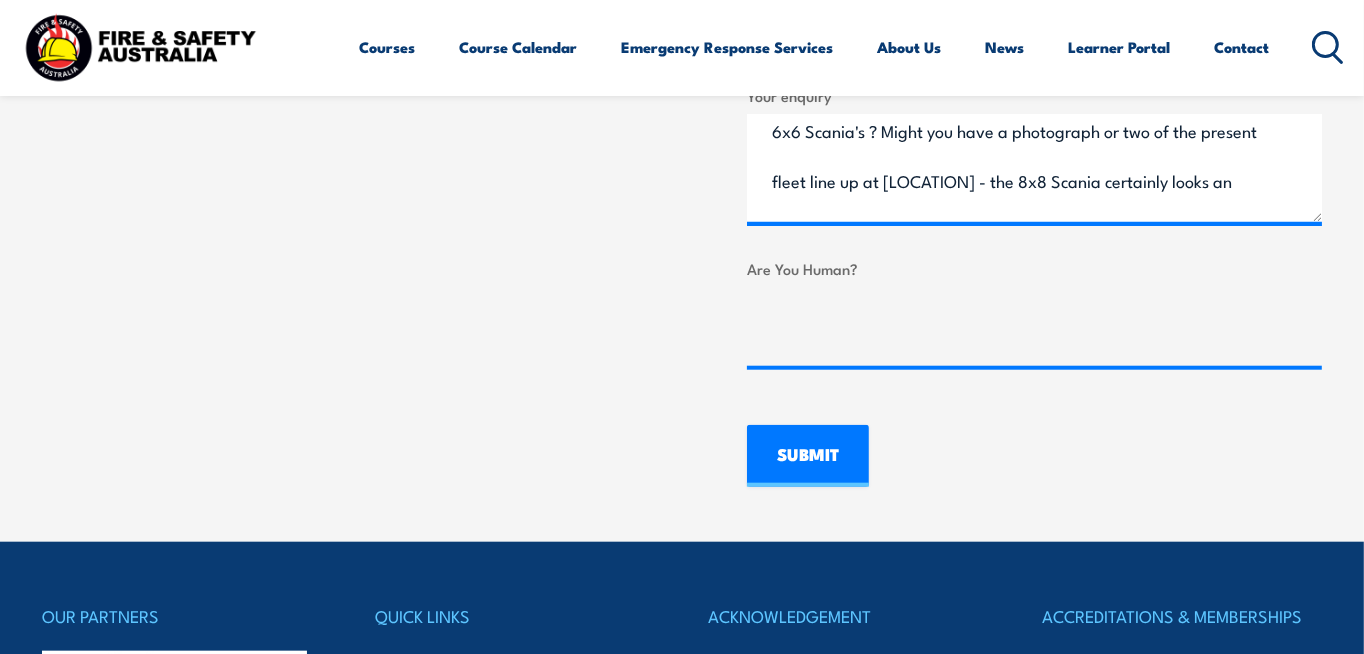 scroll, scrollTop: 1578, scrollLeft: 0, axis: vertical 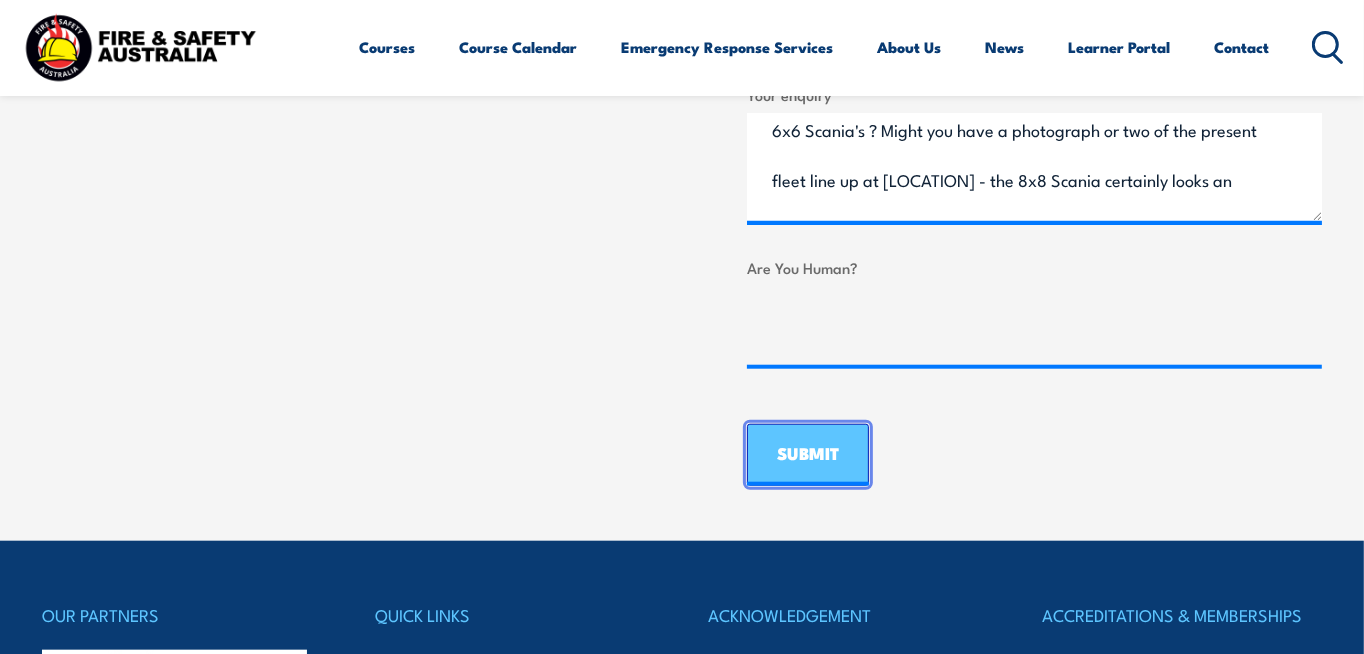 click on "SUBMIT" at bounding box center [808, 455] 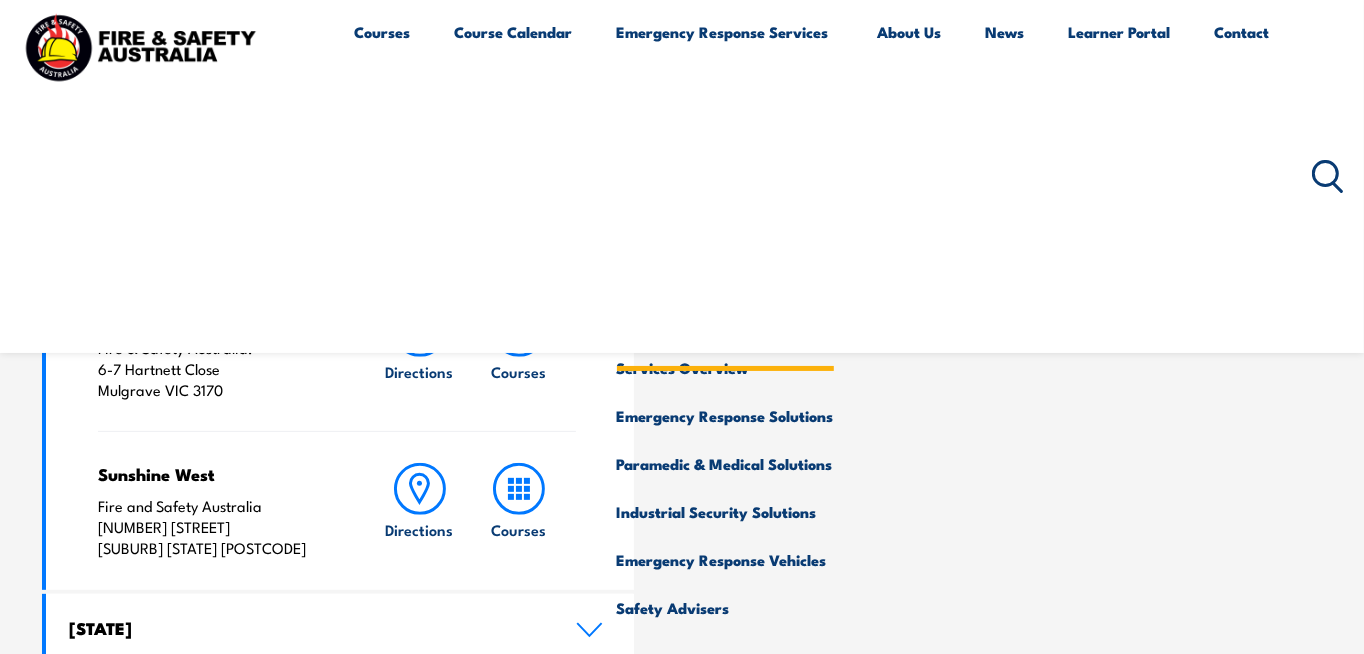 scroll, scrollTop: 526, scrollLeft: 0, axis: vertical 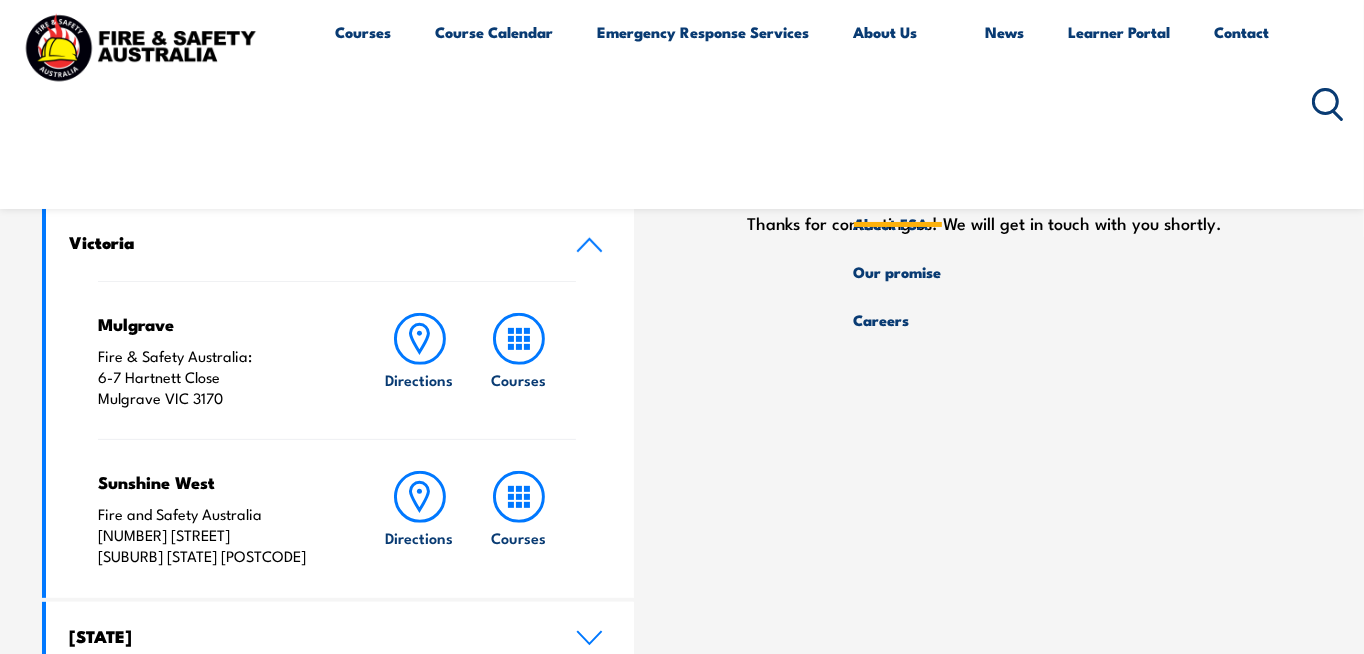 click on "About Us" at bounding box center (898, 104) 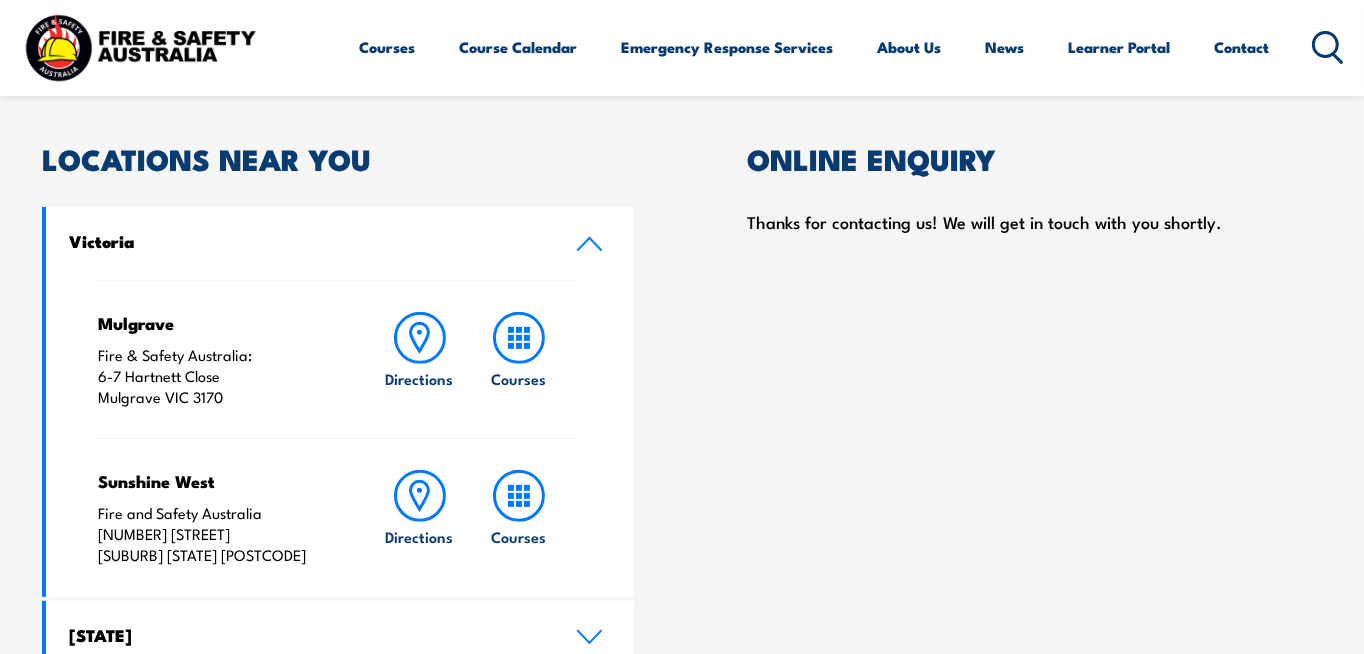 scroll, scrollTop: 526, scrollLeft: 0, axis: vertical 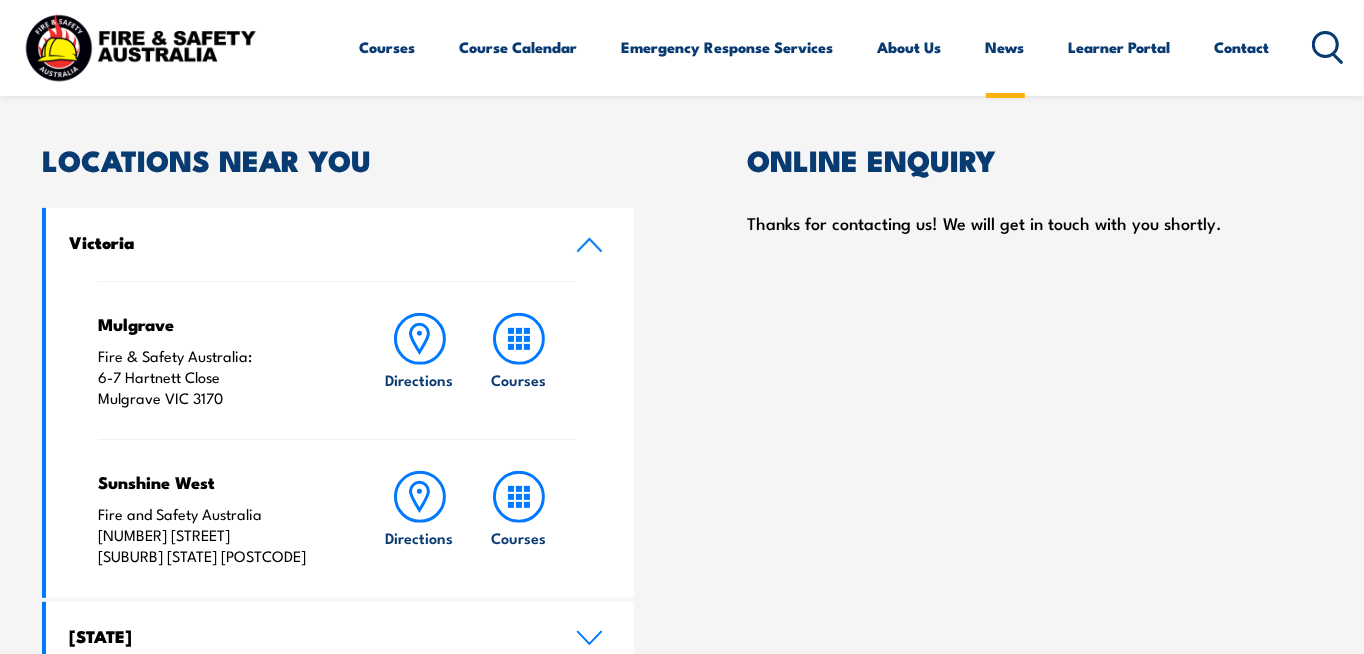 click on "News" at bounding box center [1005, 47] 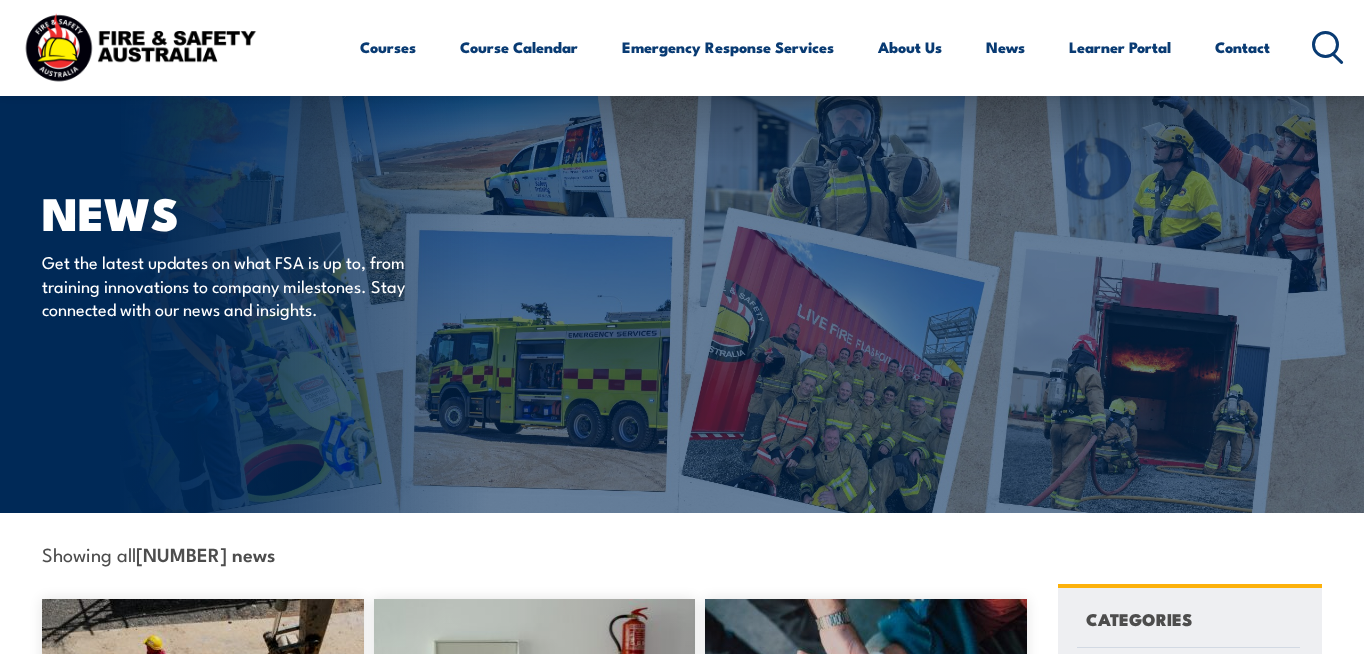 scroll, scrollTop: 315, scrollLeft: 0, axis: vertical 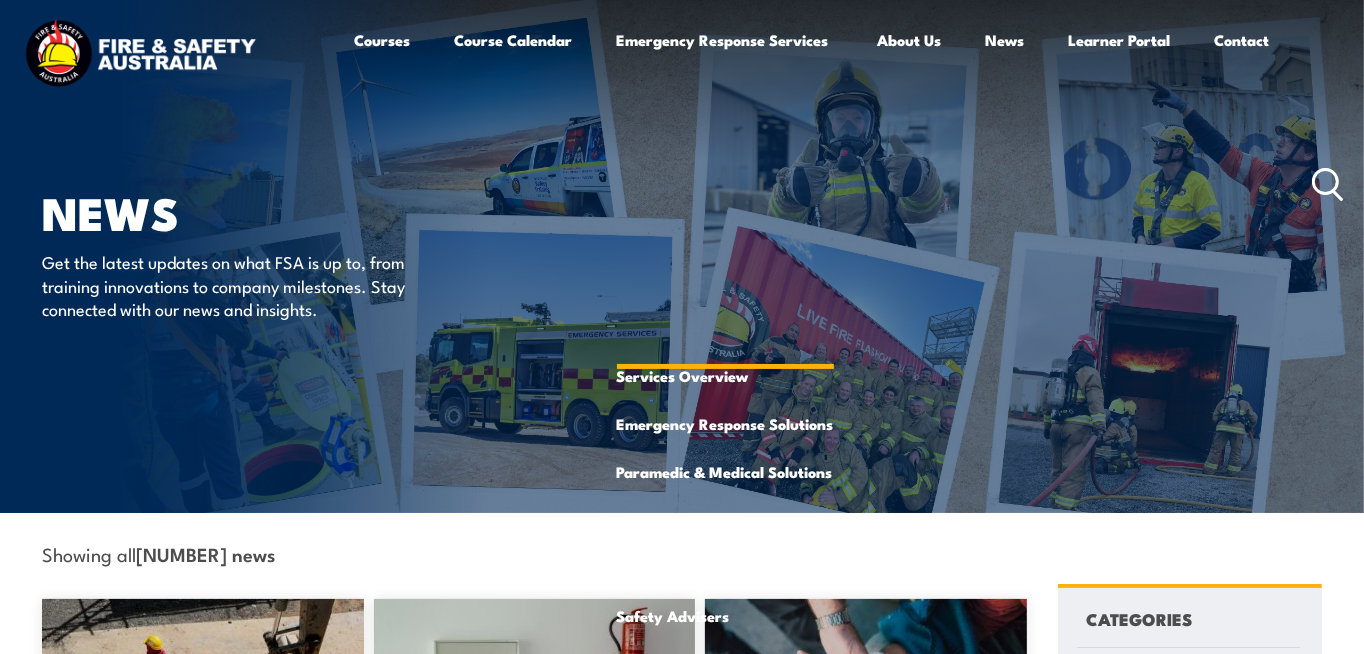 click on "Emergency Response Services" at bounding box center (725, 184) 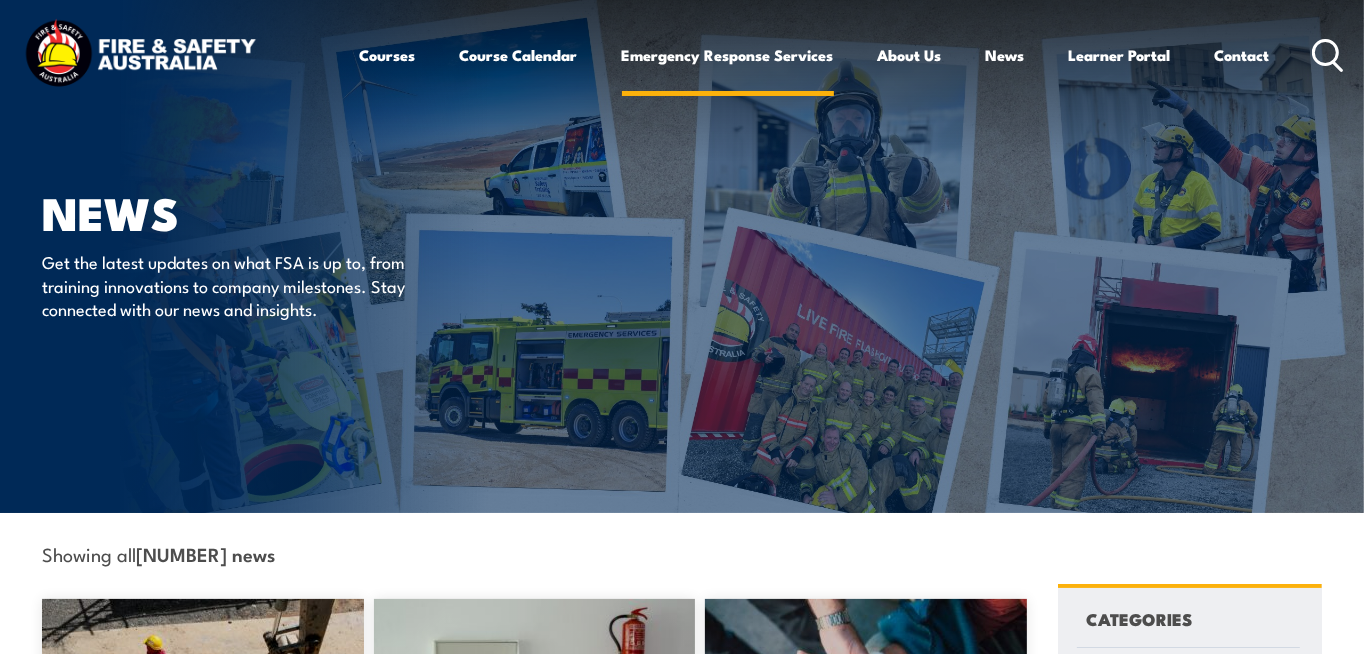 click on "Emergency Response Services" at bounding box center [728, 55] 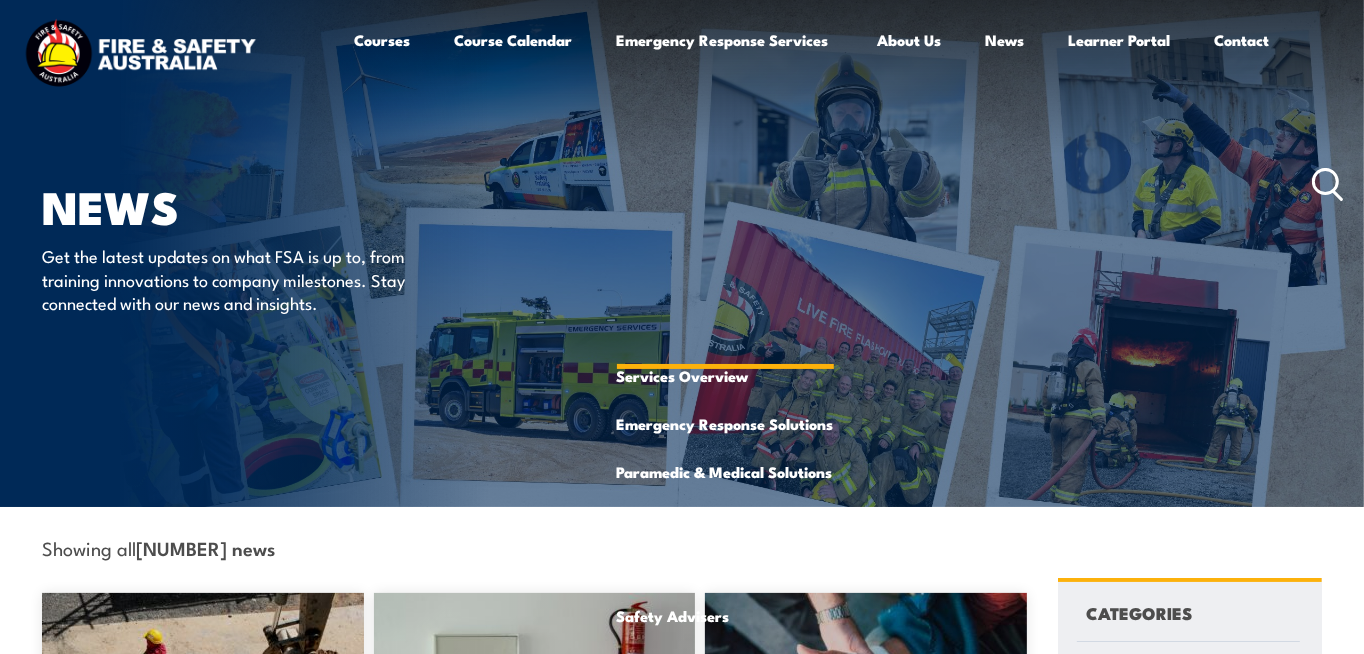 scroll, scrollTop: 0, scrollLeft: 0, axis: both 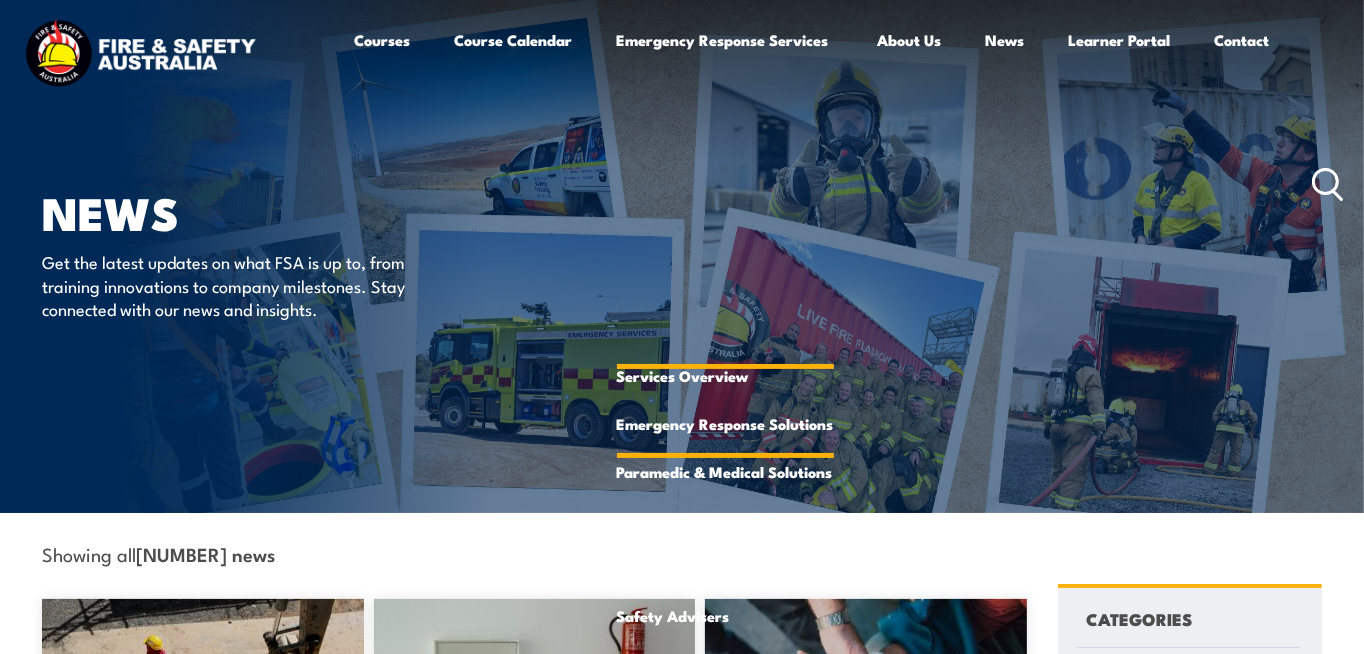 click on "Emergency Response Solutions" at bounding box center [725, 424] 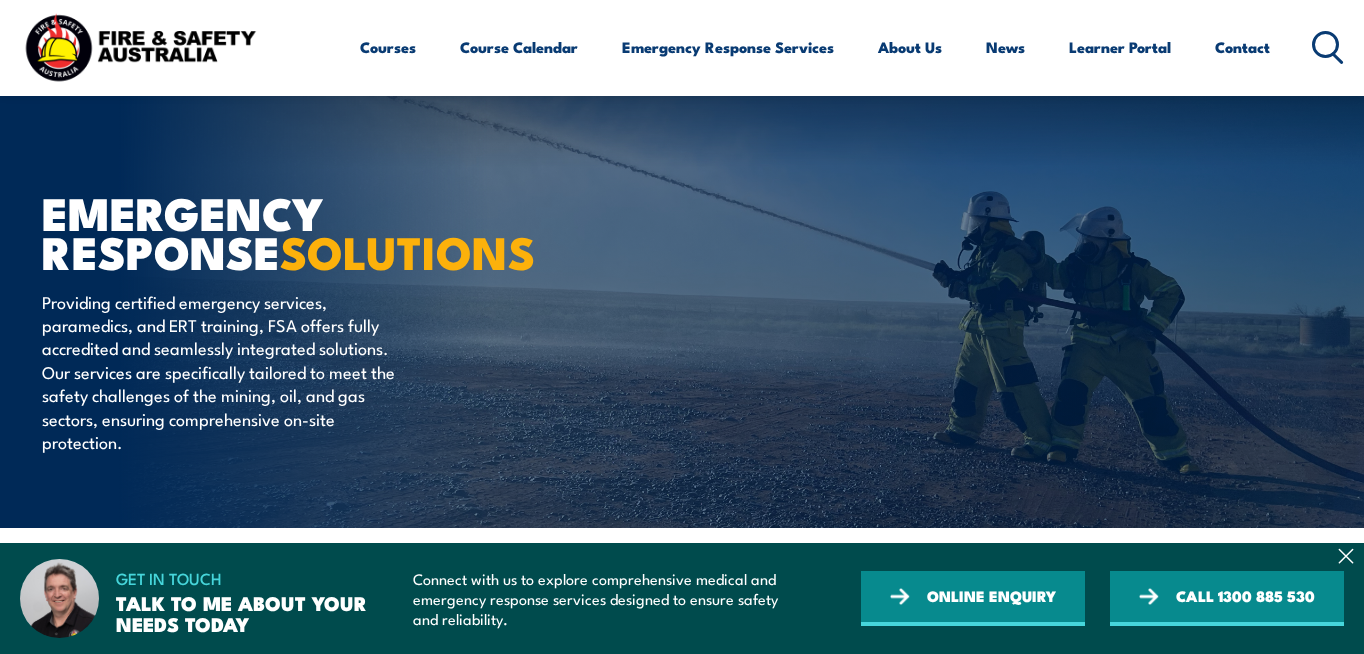scroll, scrollTop: 105, scrollLeft: 0, axis: vertical 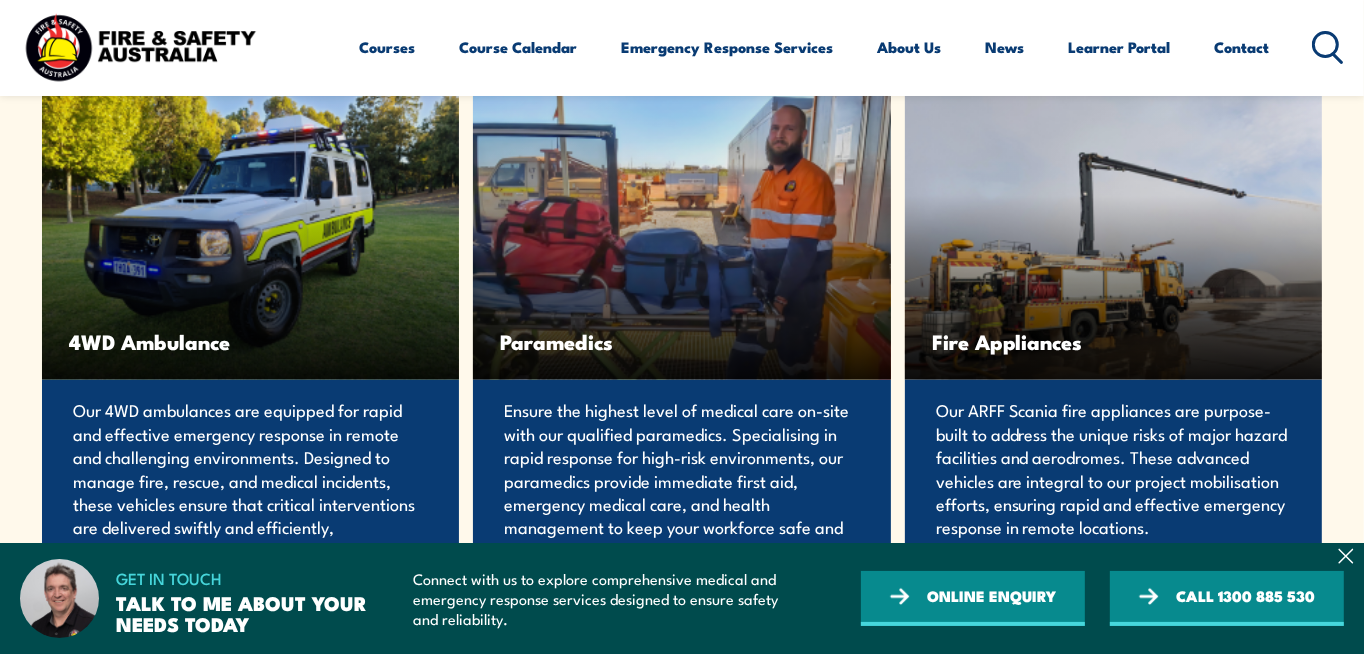 click on "Fire Appliances" at bounding box center (1113, 234) 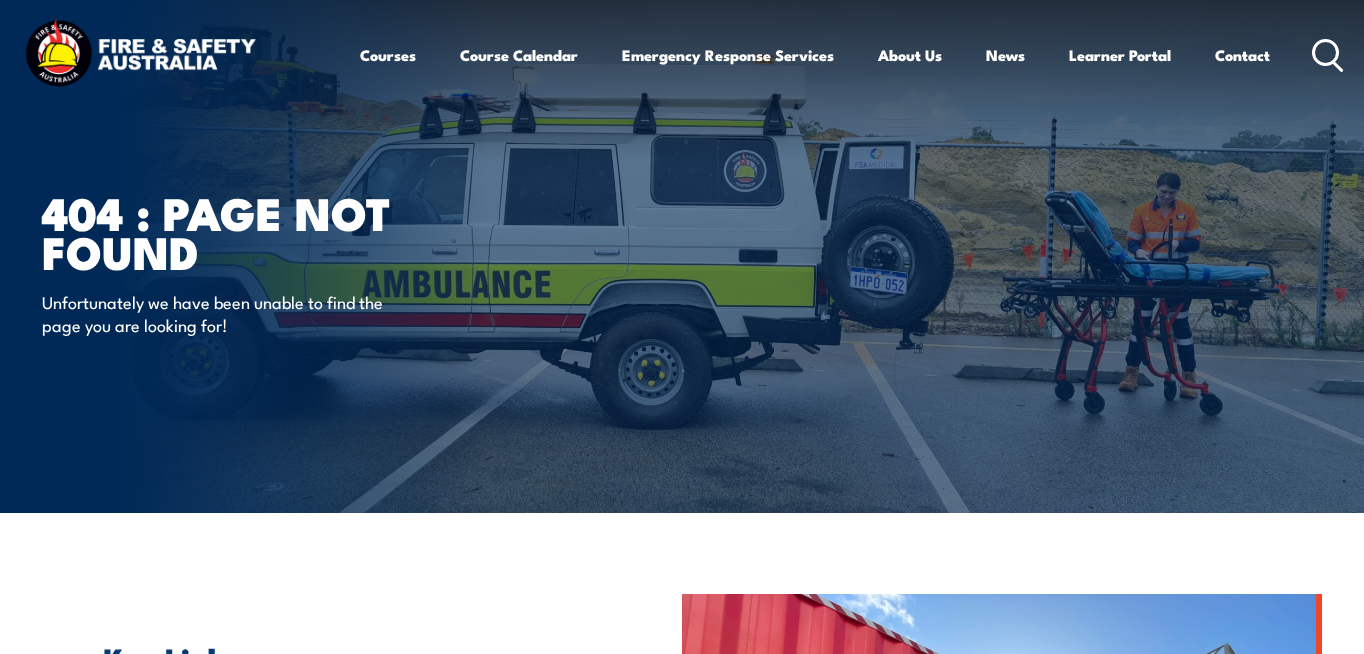 scroll, scrollTop: 0, scrollLeft: 0, axis: both 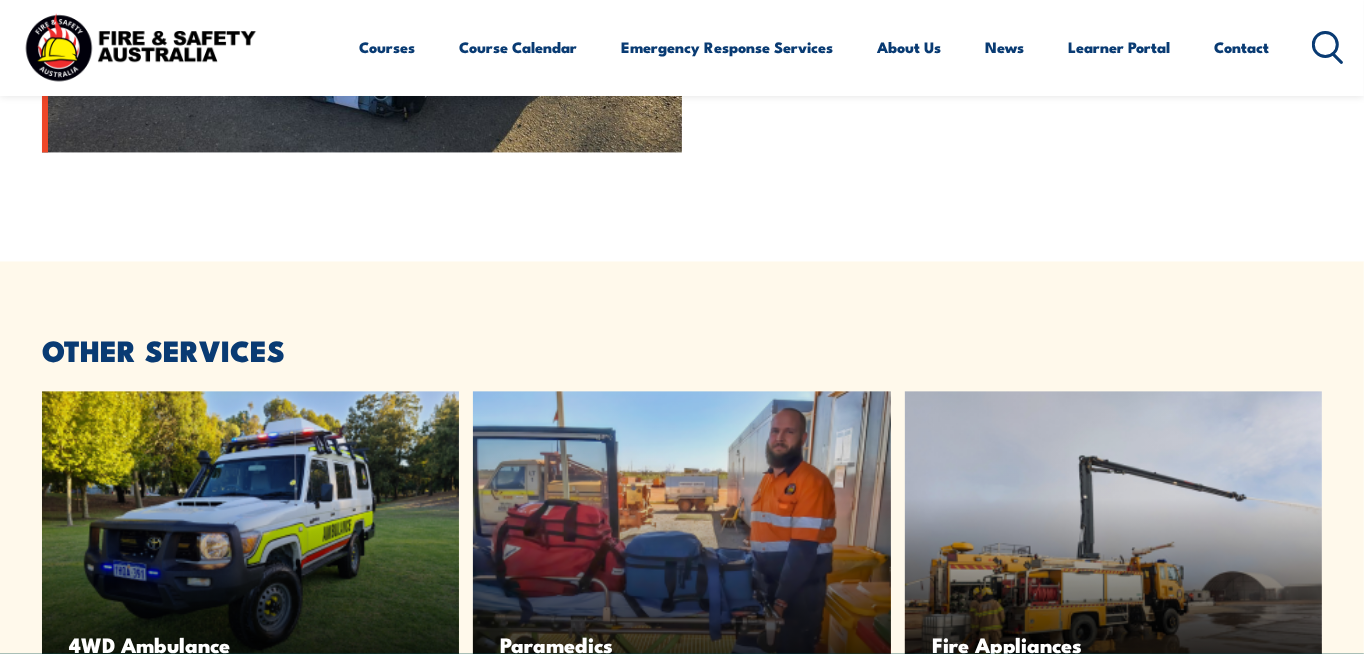 click on "Our ARFF Scania fire appliances are purpose-built to address the unique risks of major hazard facilities and aerodromes. These advanced vehicles are integral to our project mobilisation efforts, ensuring rapid and effective emergency response in remote locations." at bounding box center (1113, 771) 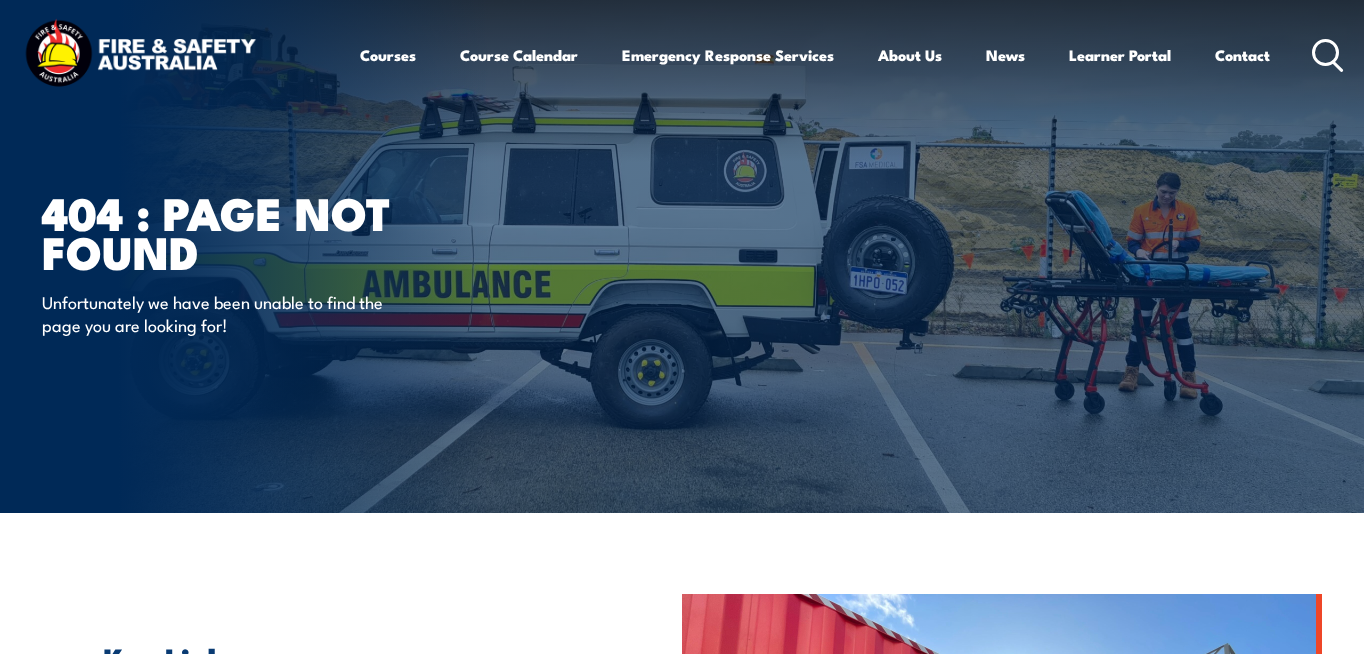 scroll, scrollTop: 0, scrollLeft: 0, axis: both 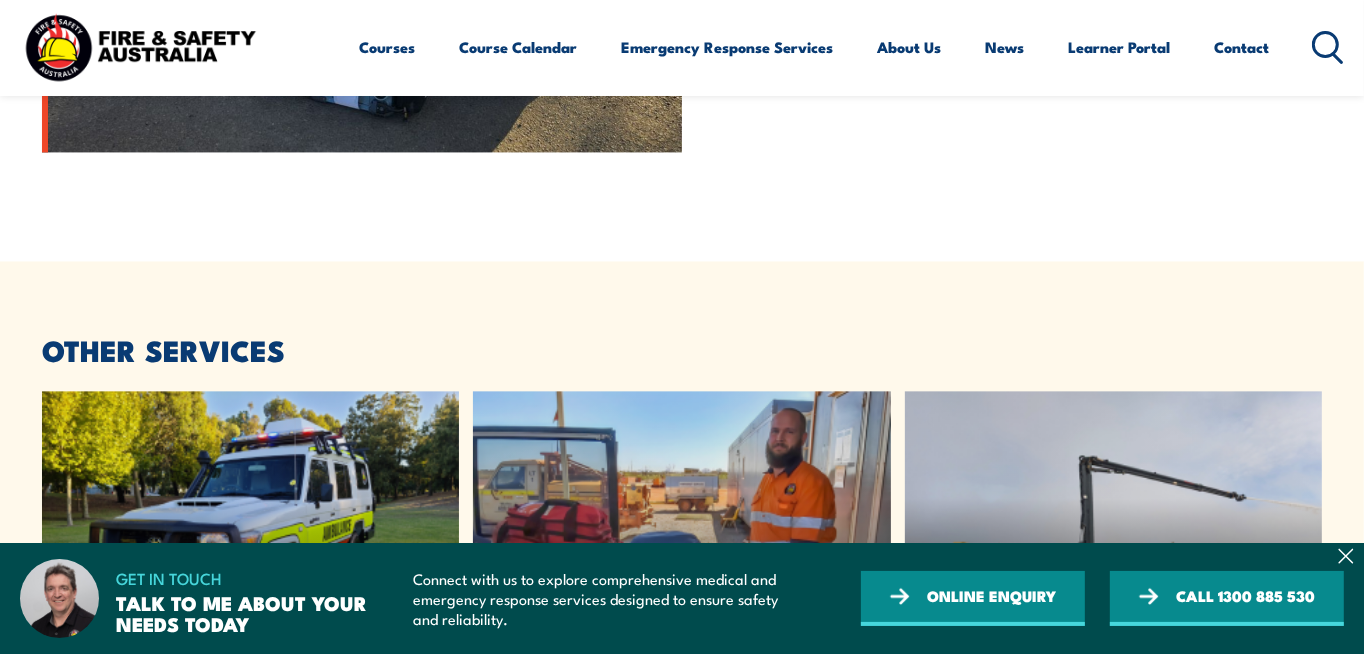 click on "Ensure the highest level of medical care on-site with our qualified paramedics. Specialising in rapid response for high-risk environments, our paramedics provide immediate first aid, emergency medical care, and health management to keep your workforce safe and compliant." at bounding box center [681, 783] 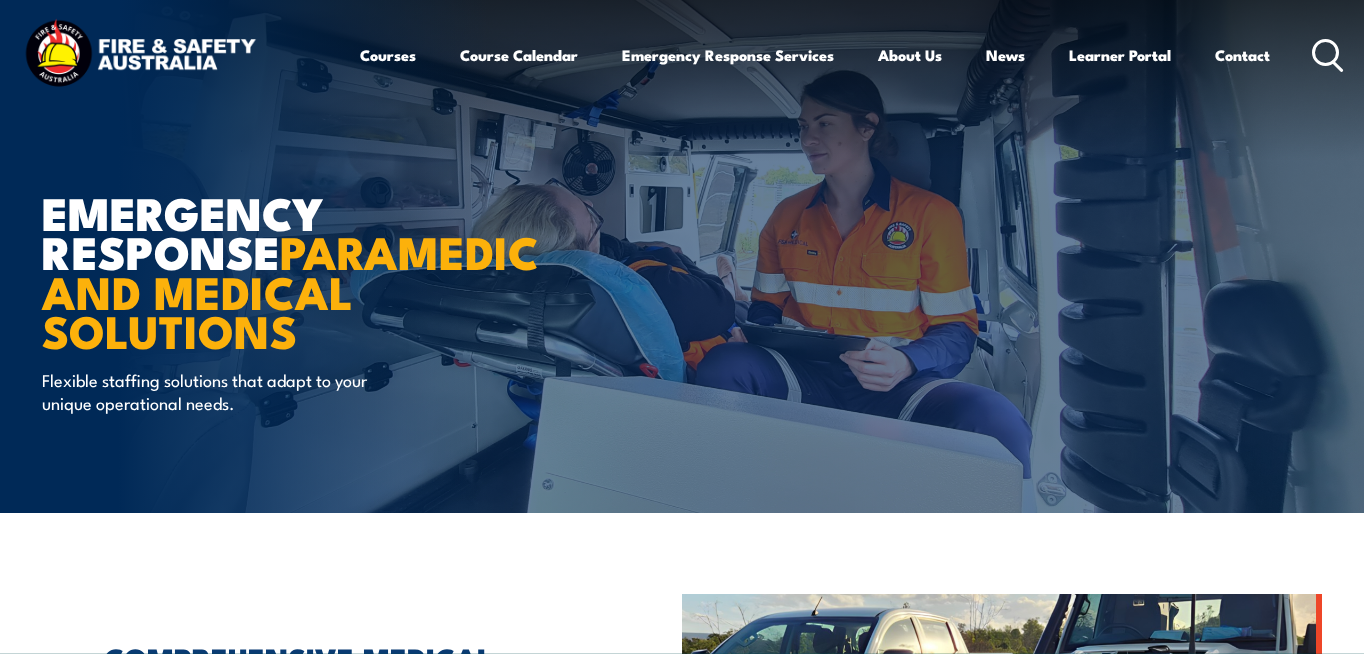 scroll, scrollTop: 0, scrollLeft: 0, axis: both 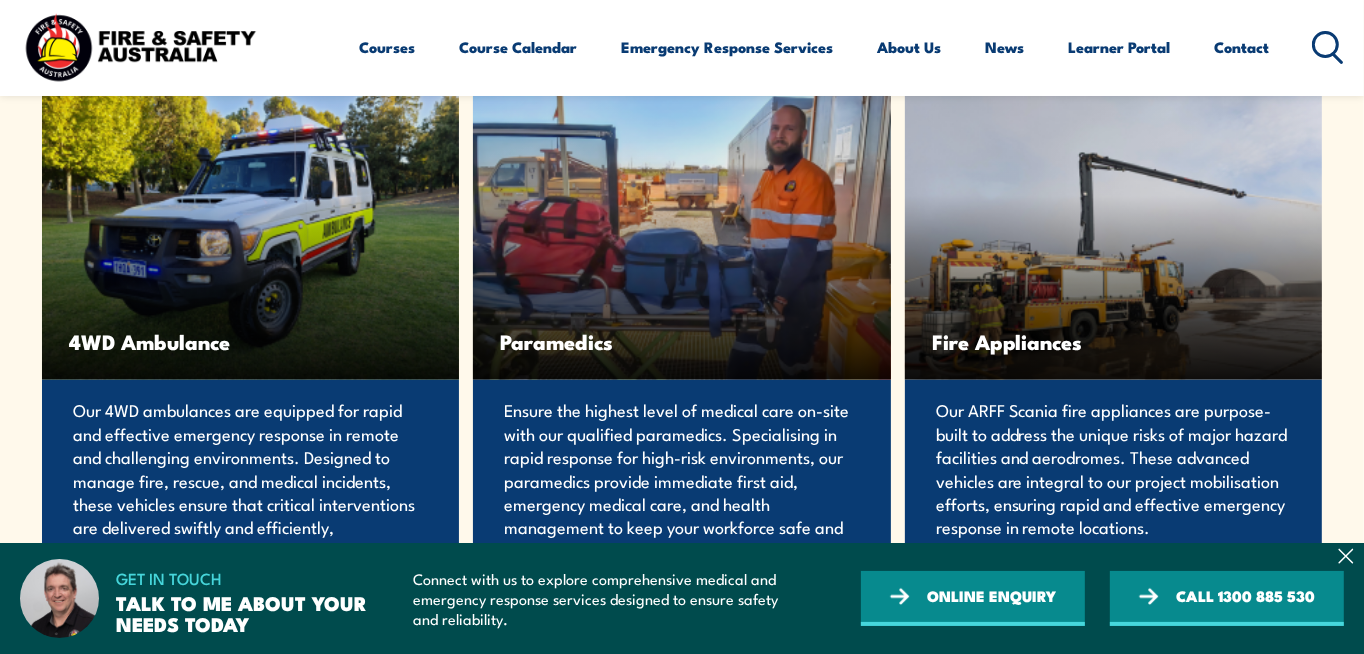 click on "Our 4WD ambulances are equipped for rapid and effective emergency response in remote and challenging environments. Designed to manage fire, rescue, and medical incidents, these vehicles ensure that critical interventions are delivered swiftly and efficiently, safeguarding your workforce and enhancing site safety." at bounding box center [250, 491] 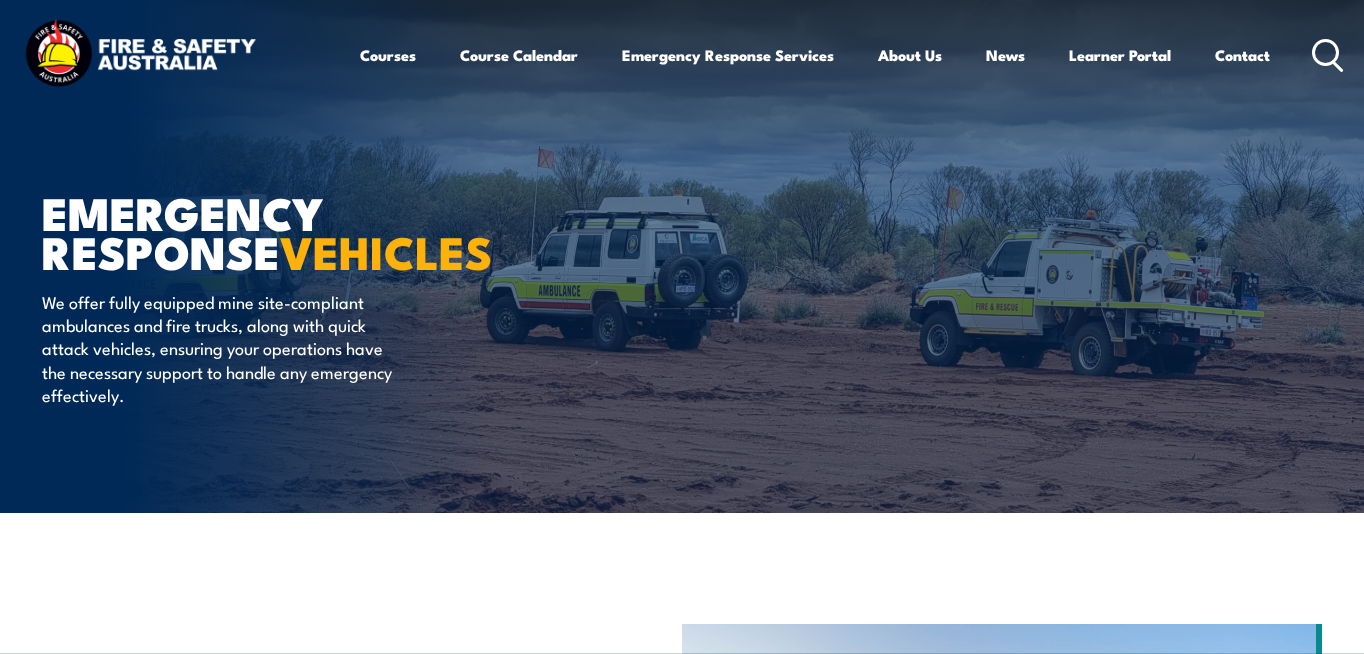 scroll, scrollTop: 0, scrollLeft: 0, axis: both 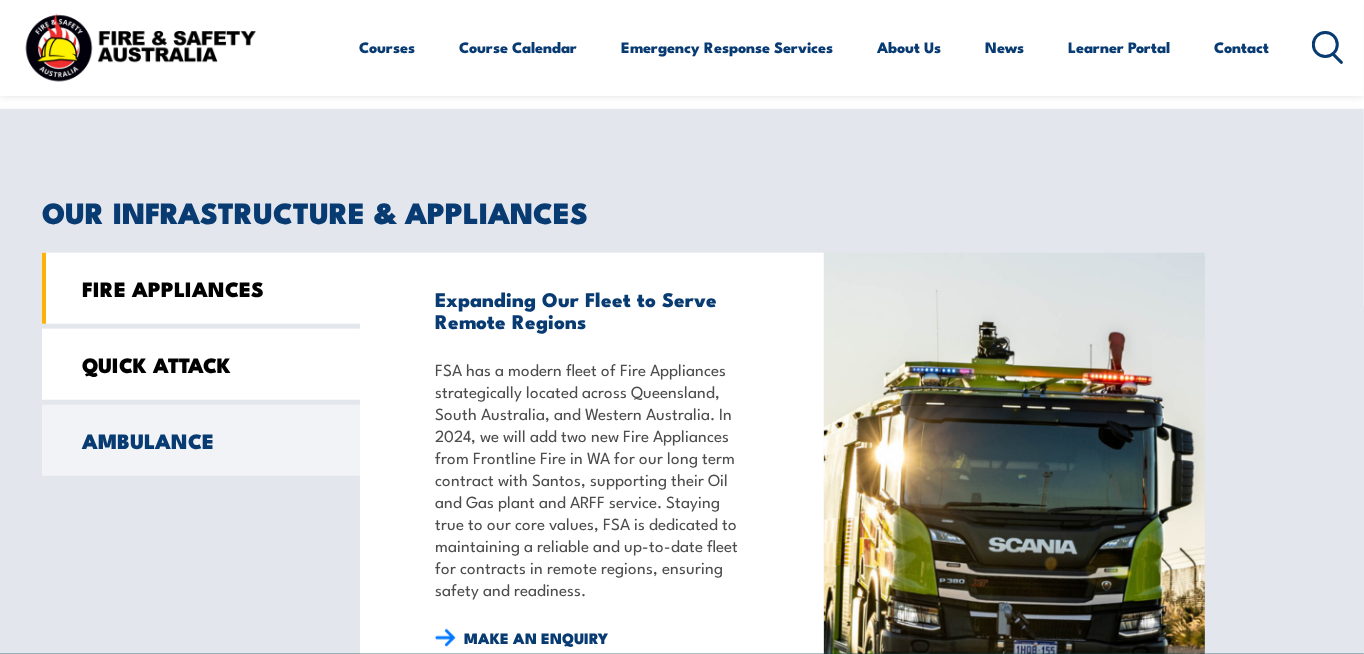 click on "QUICK ATTACK" at bounding box center [201, 364] 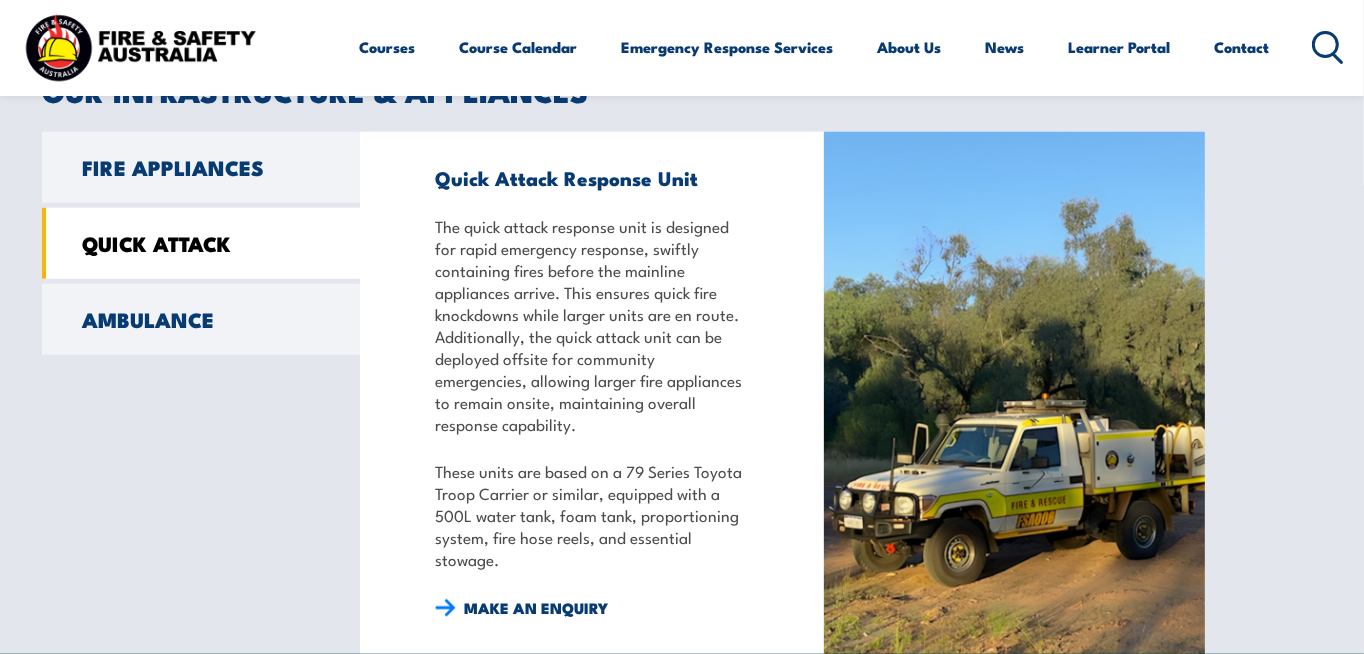 scroll, scrollTop: 1473, scrollLeft: 0, axis: vertical 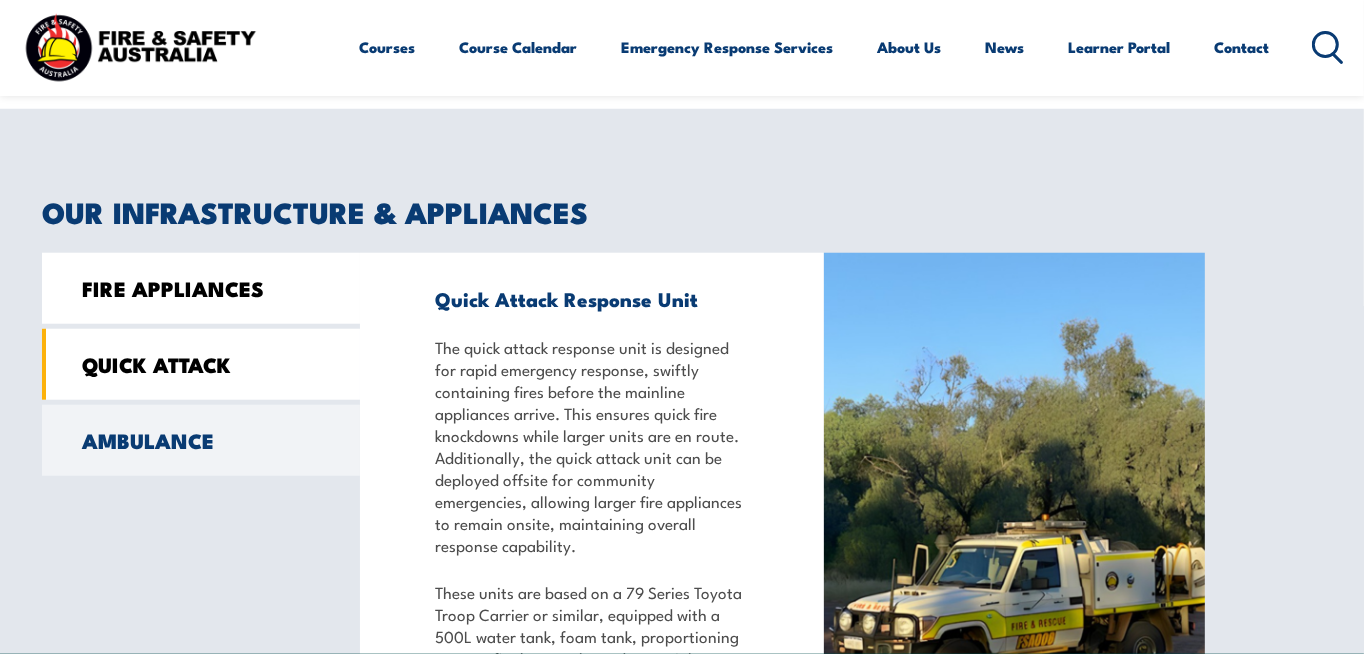 click on "FIRE APPLIANCES" at bounding box center [201, 288] 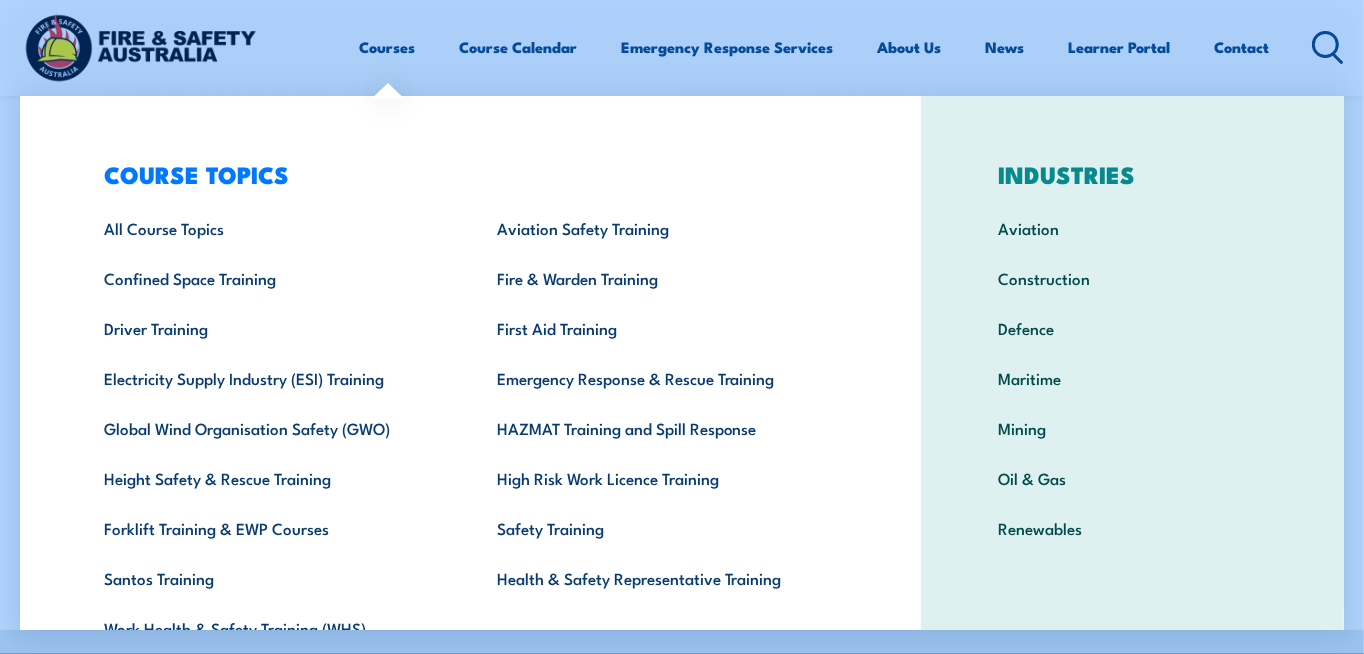 scroll, scrollTop: 947, scrollLeft: 0, axis: vertical 